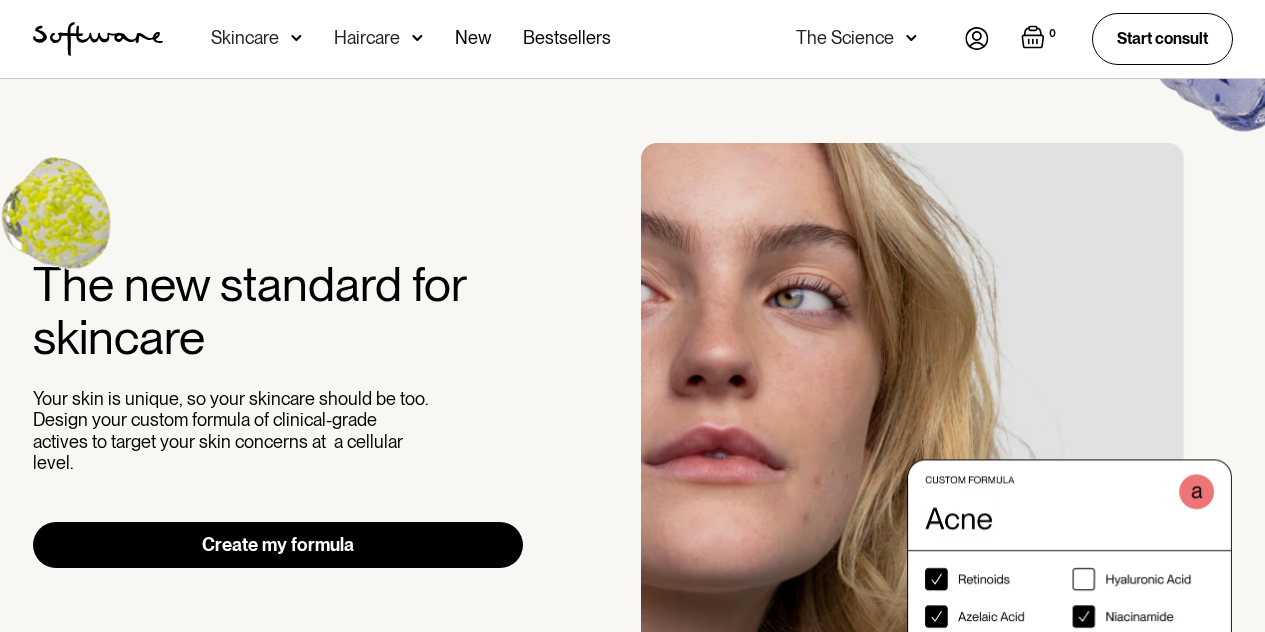 scroll, scrollTop: 0, scrollLeft: 0, axis: both 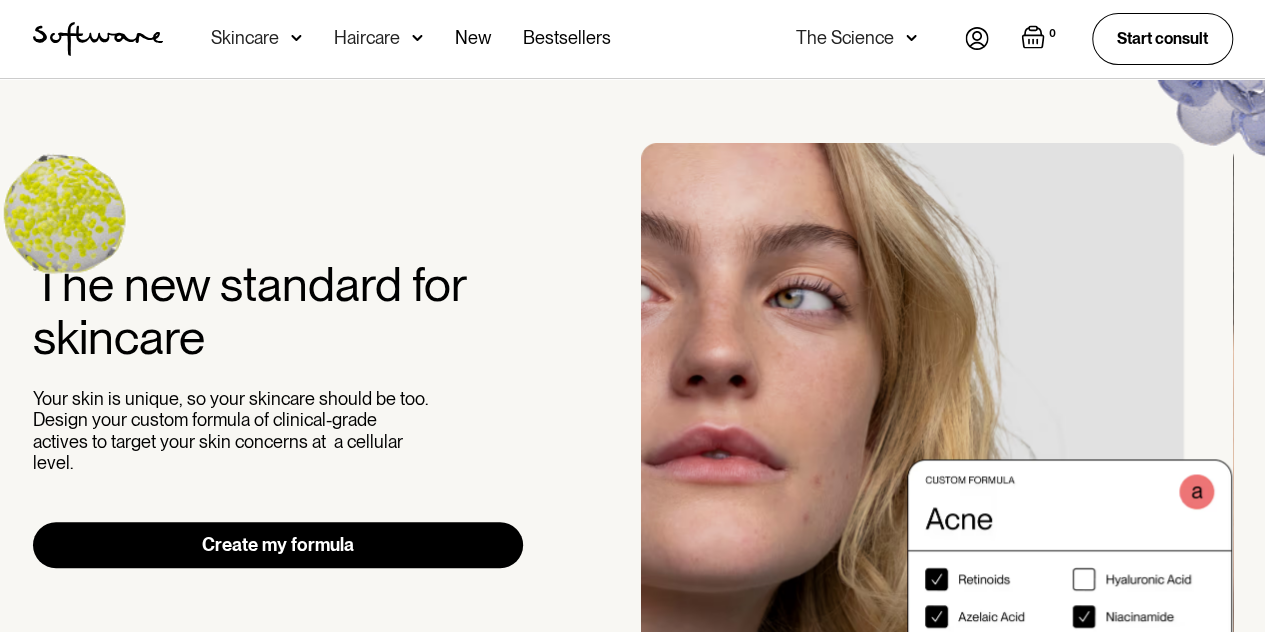 click on "Skincare" at bounding box center [245, 38] 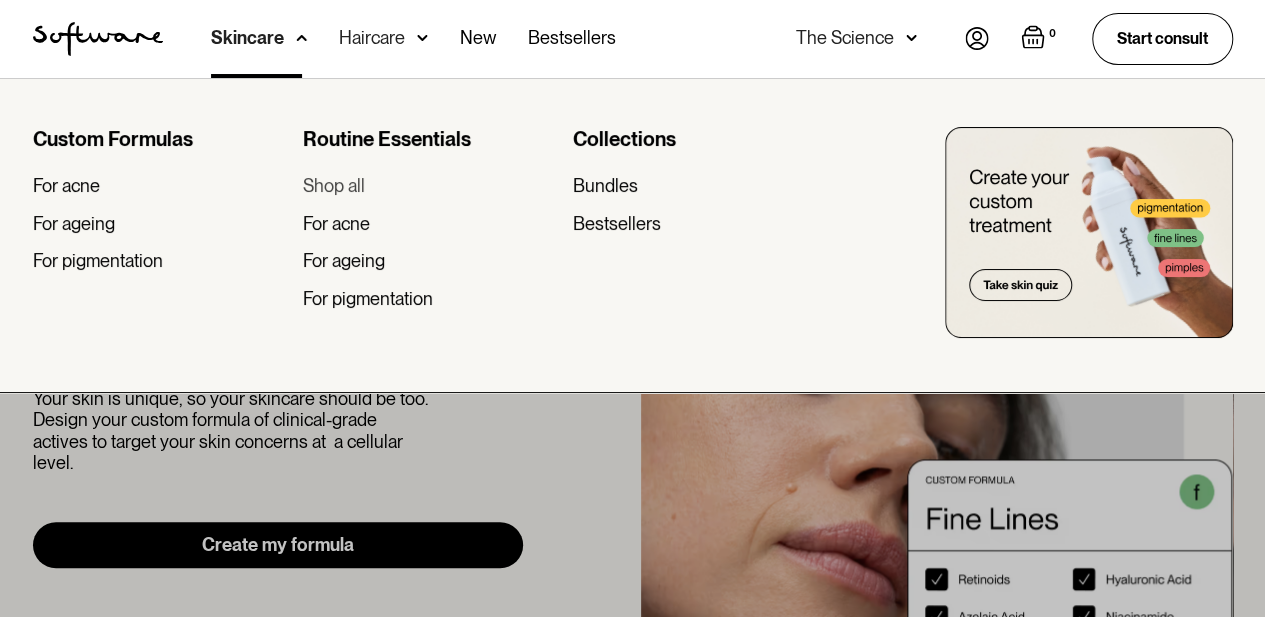 click on "Shop all" at bounding box center [334, 186] 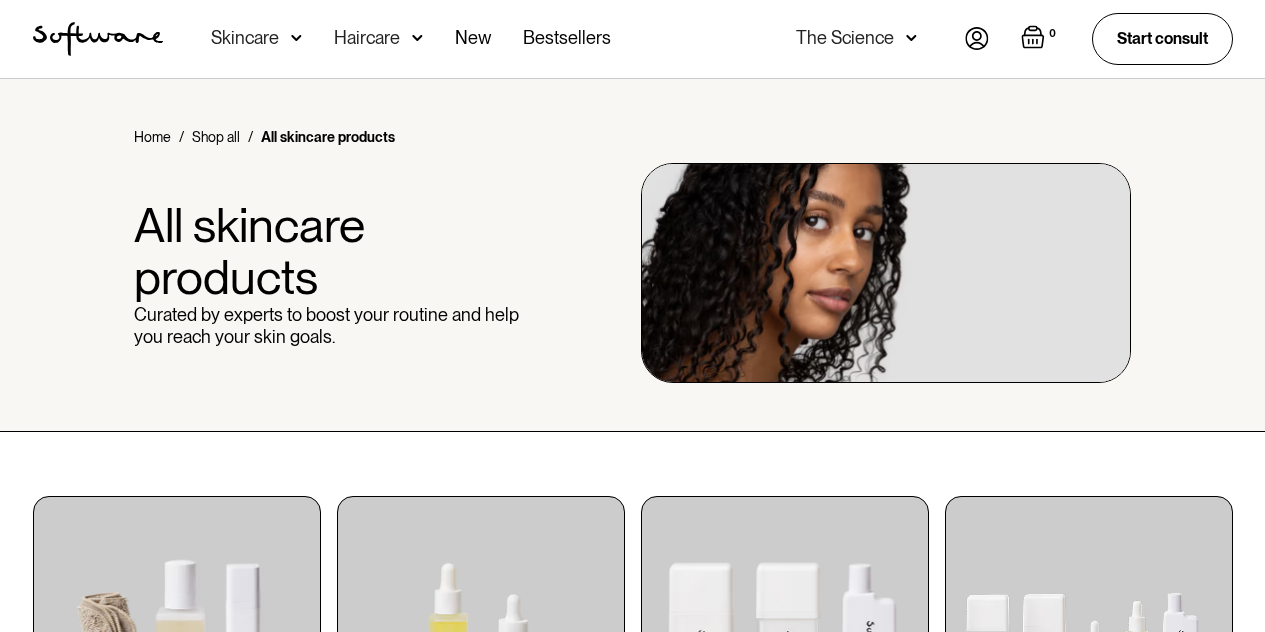 scroll, scrollTop: 0, scrollLeft: 0, axis: both 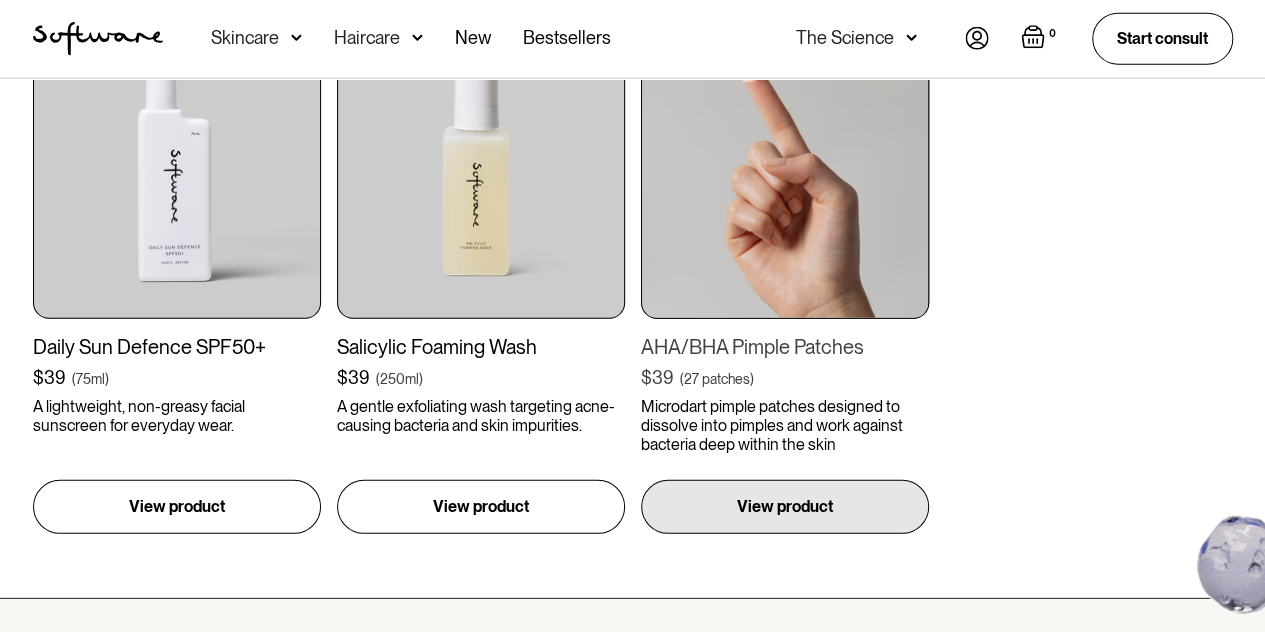 click on "AHA/BHA Pimple Patches" at bounding box center (785, 347) 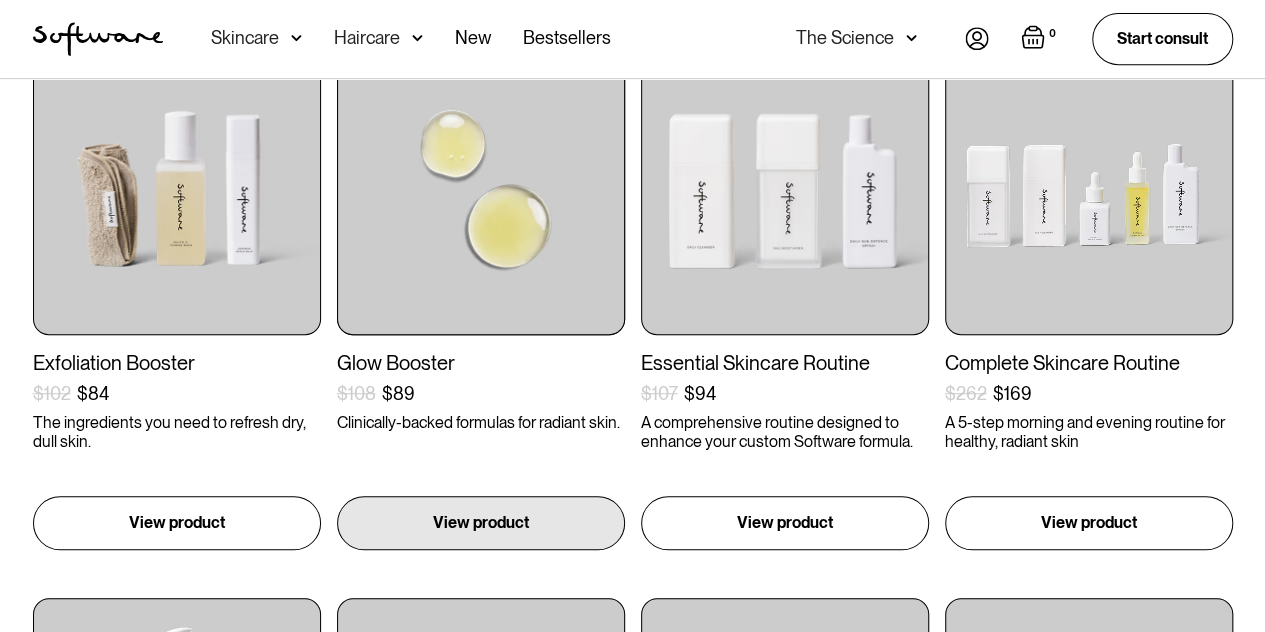 scroll, scrollTop: 441, scrollLeft: 0, axis: vertical 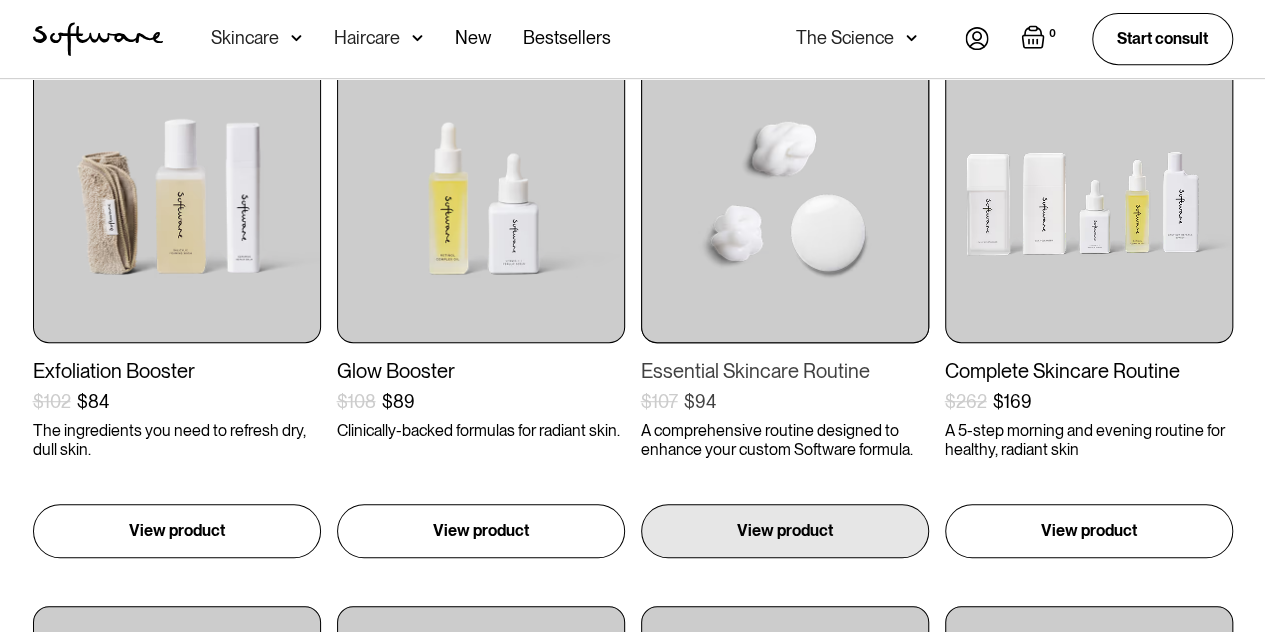 click on "A comprehensive routine designed to enhance your custom Software formula." at bounding box center (785, 440) 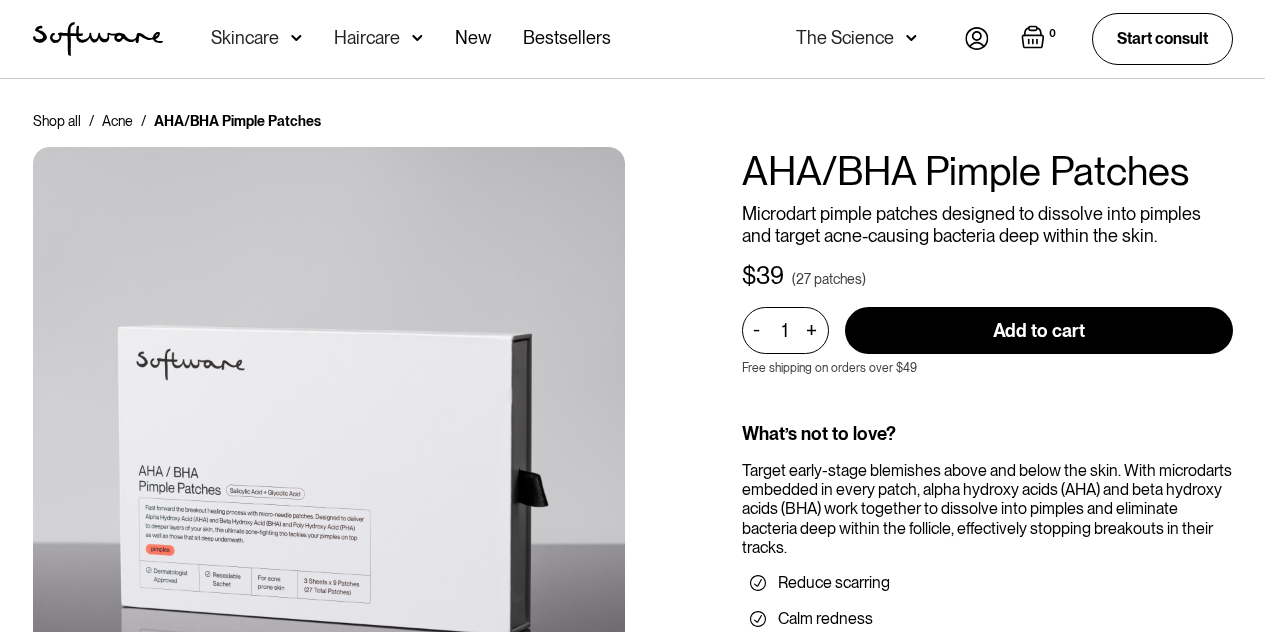 scroll, scrollTop: 0, scrollLeft: 0, axis: both 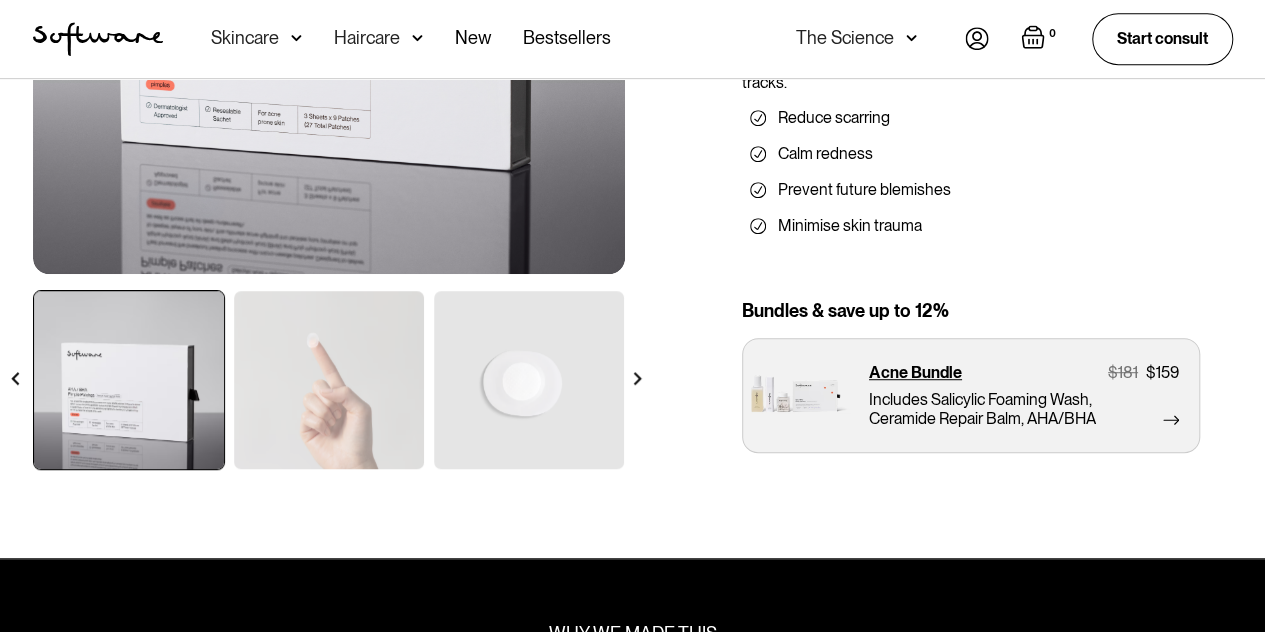 click at bounding box center [637, 378] 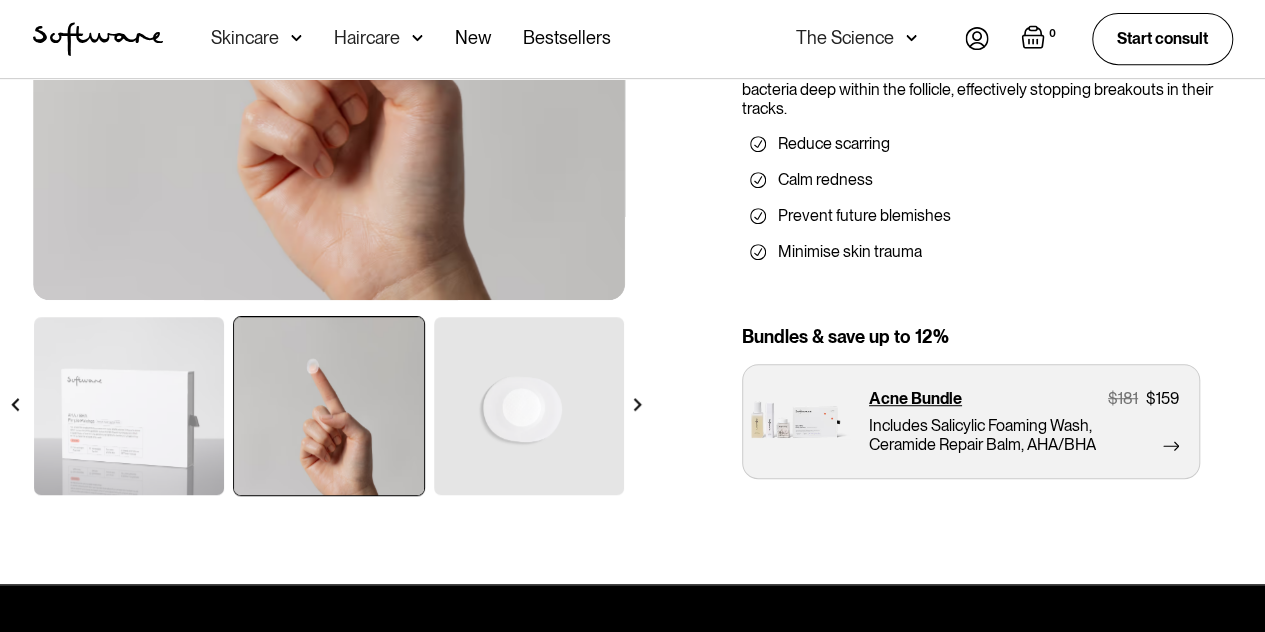 scroll, scrollTop: 465, scrollLeft: 0, axis: vertical 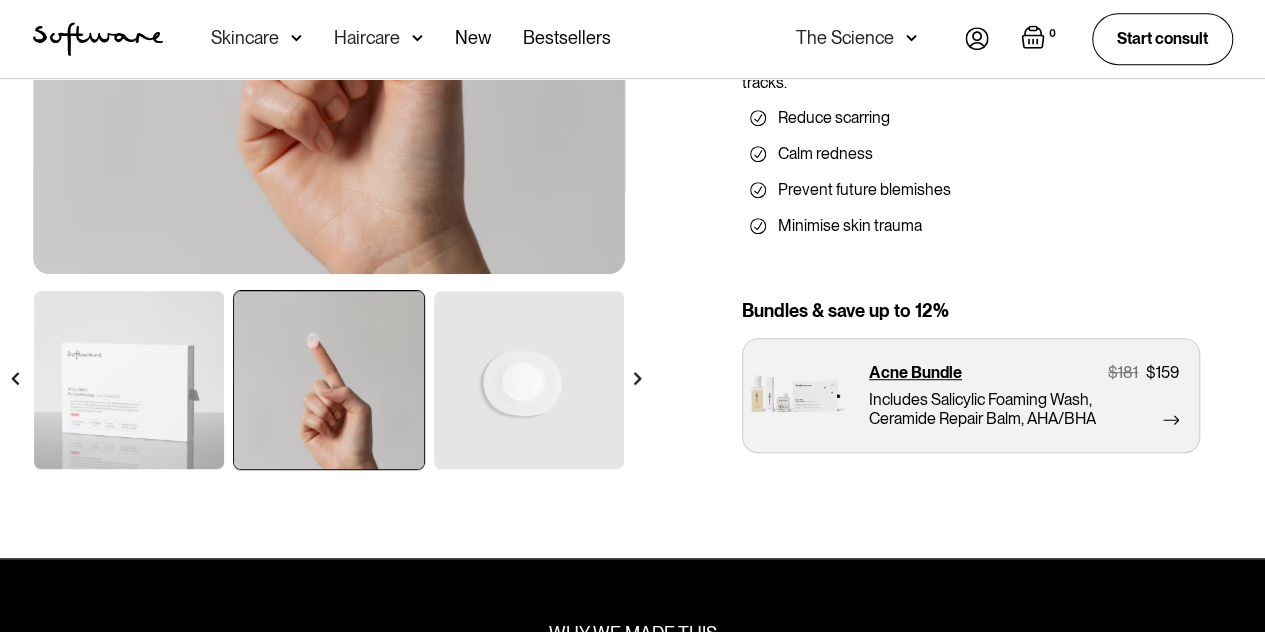click at bounding box center [637, 378] 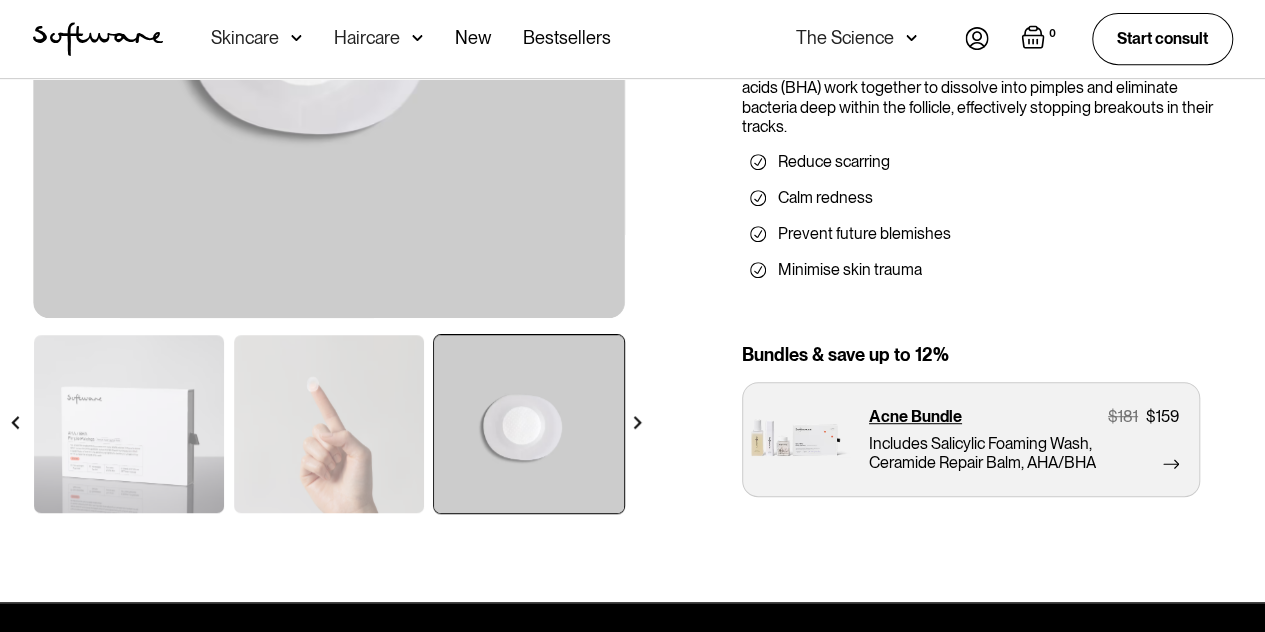 scroll, scrollTop: 427, scrollLeft: 0, axis: vertical 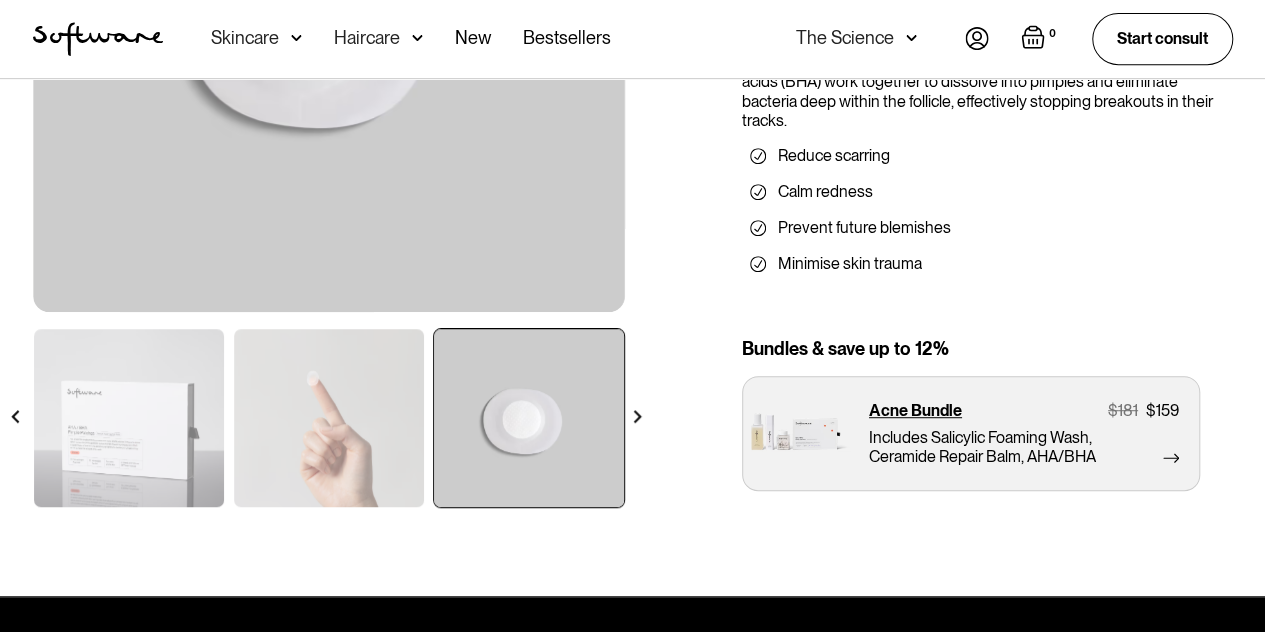 click at bounding box center (637, 416) 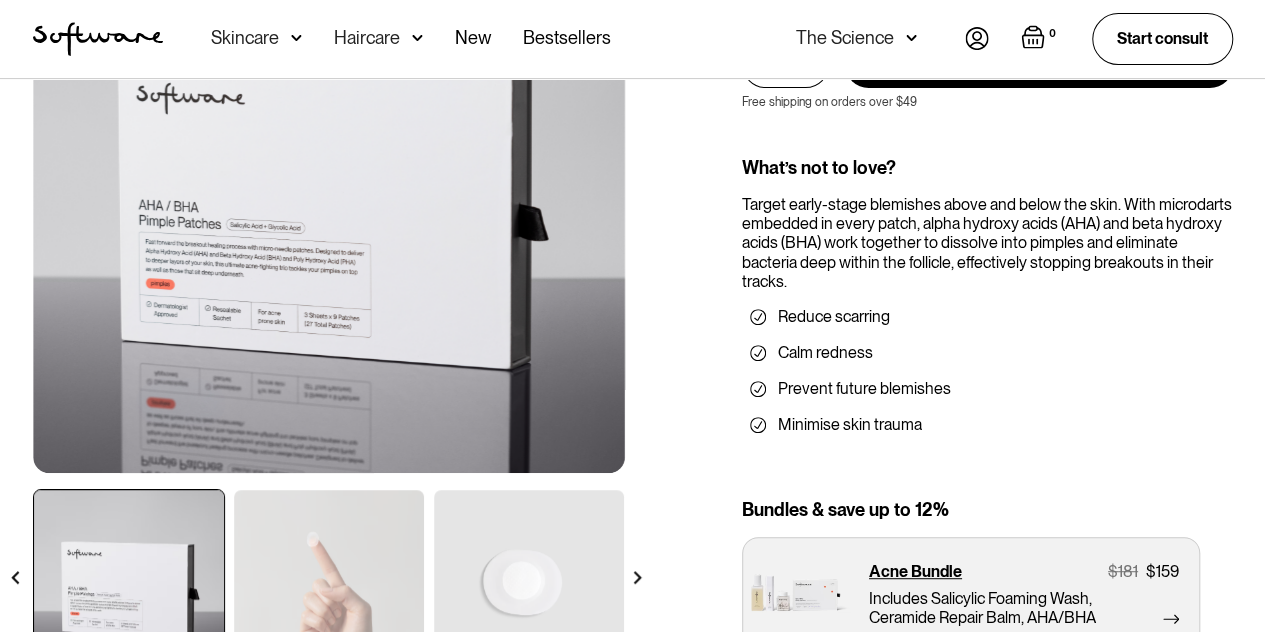 scroll, scrollTop: 269, scrollLeft: 0, axis: vertical 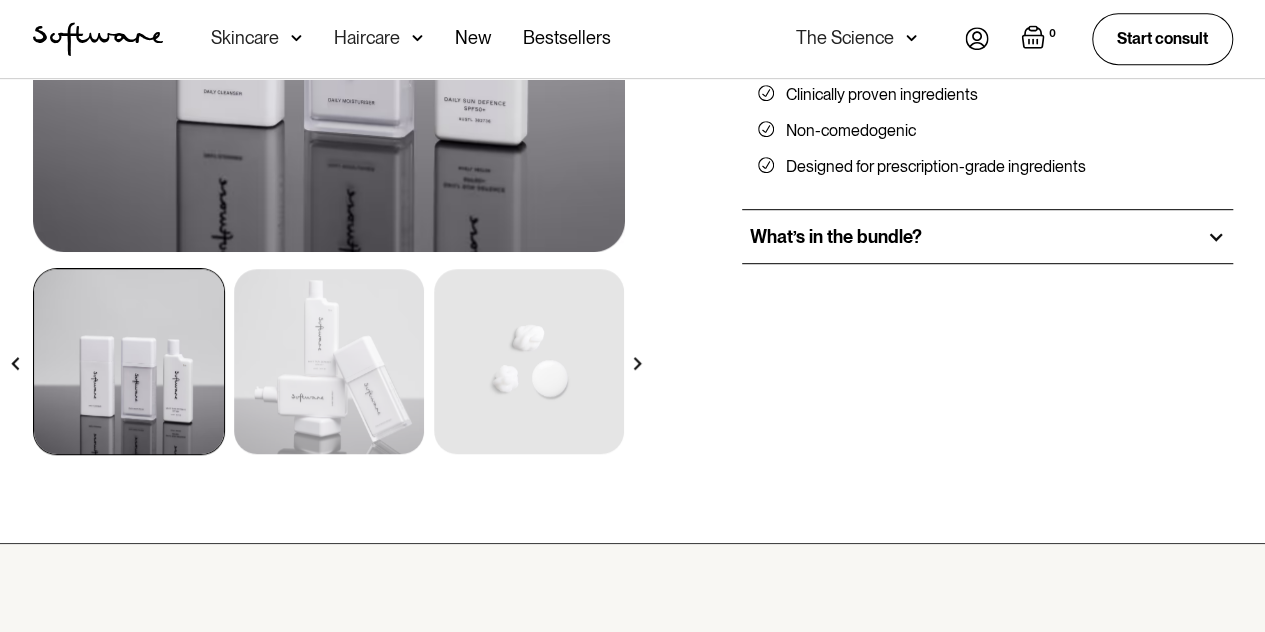 click at bounding box center [637, 363] 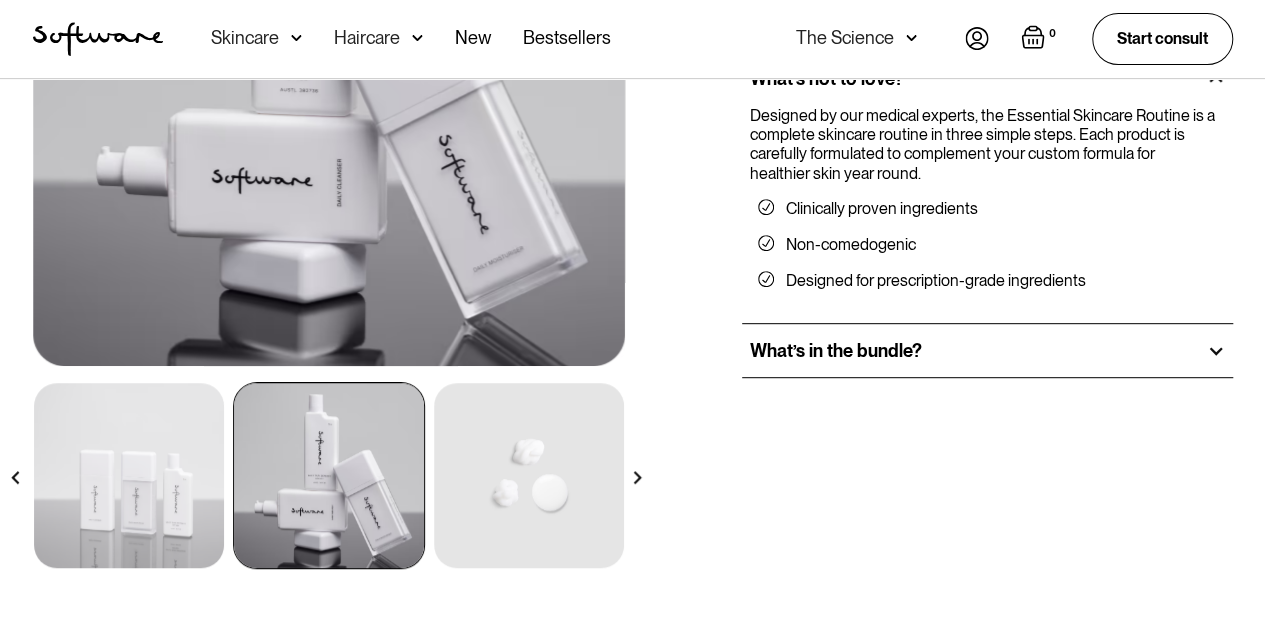 scroll, scrollTop: 377, scrollLeft: 0, axis: vertical 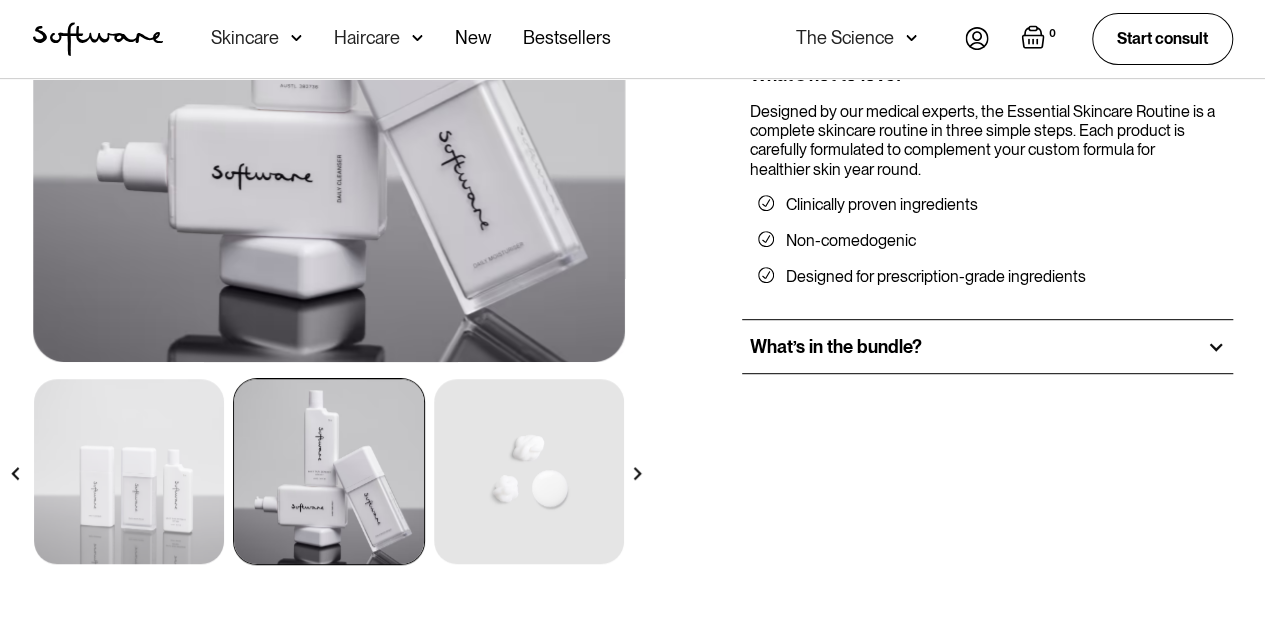 click at bounding box center [637, 473] 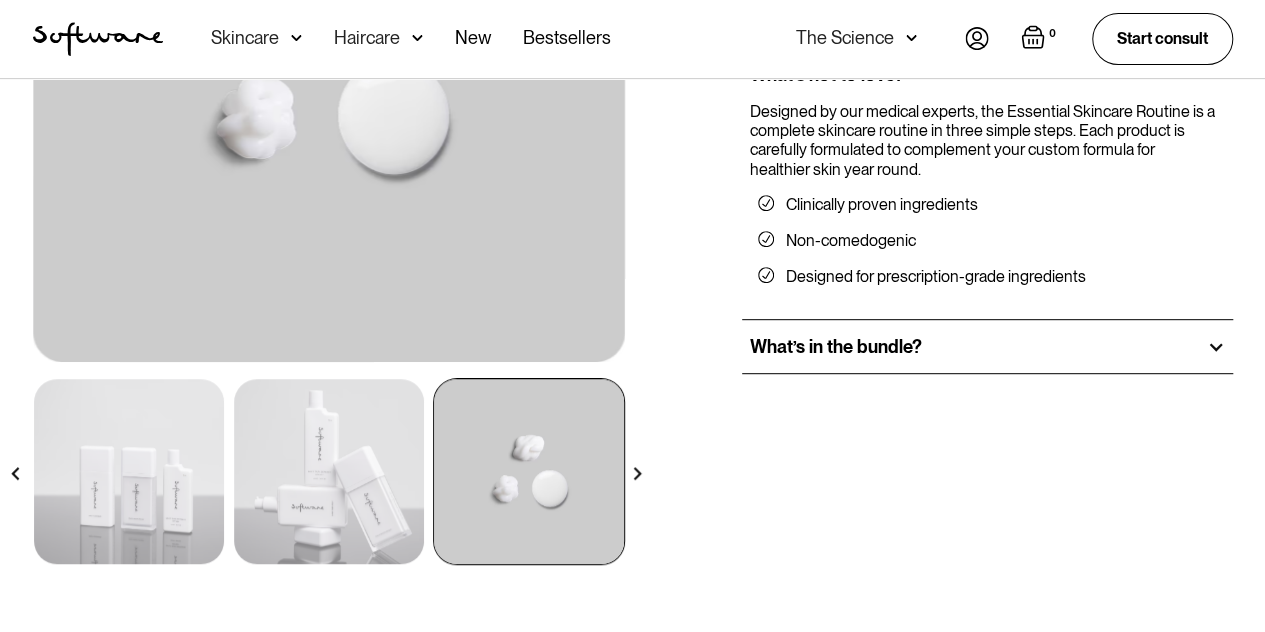 click at bounding box center [637, 473] 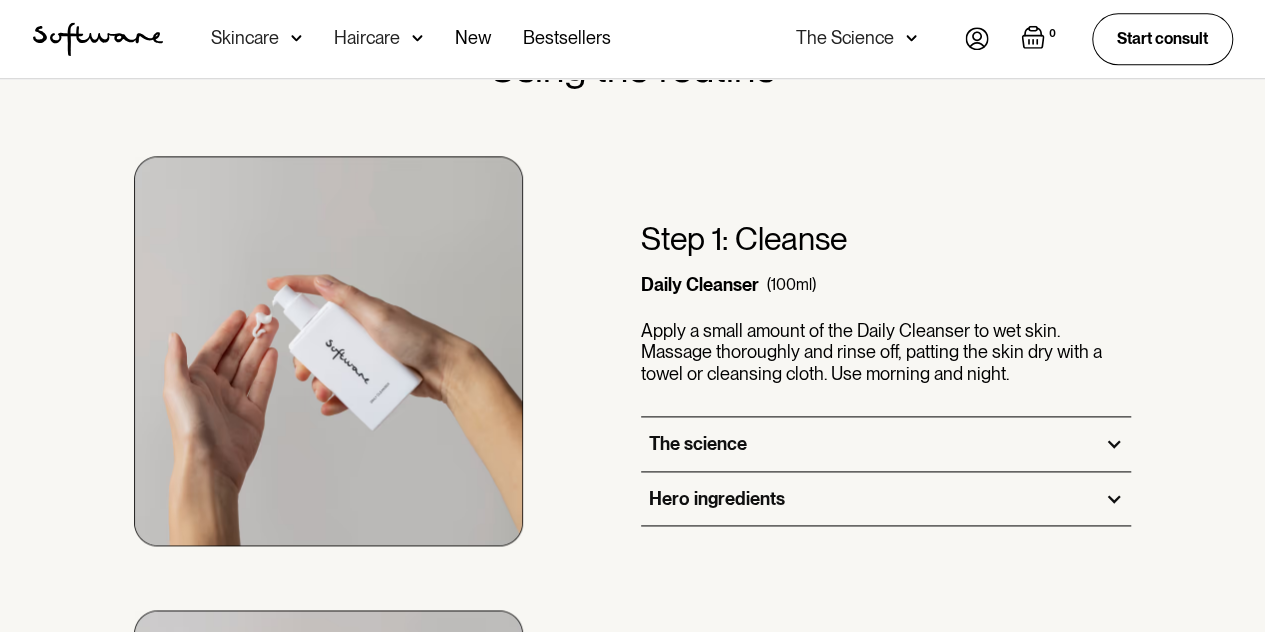 scroll, scrollTop: 1084, scrollLeft: 0, axis: vertical 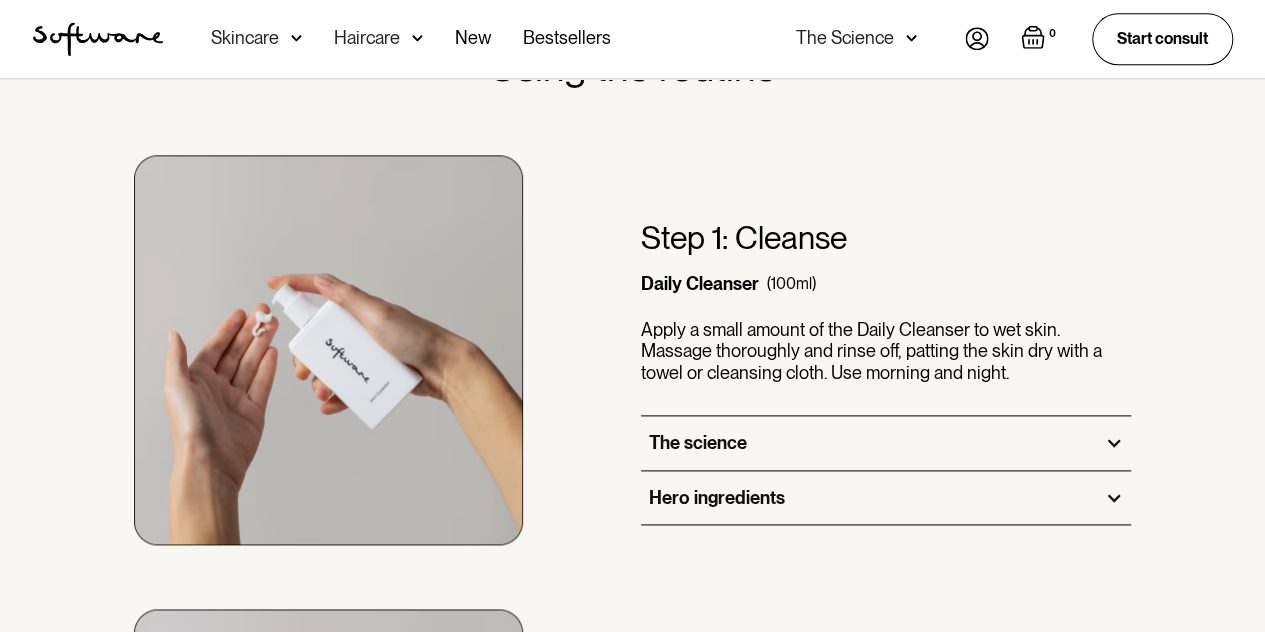 click at bounding box center [328, 350] 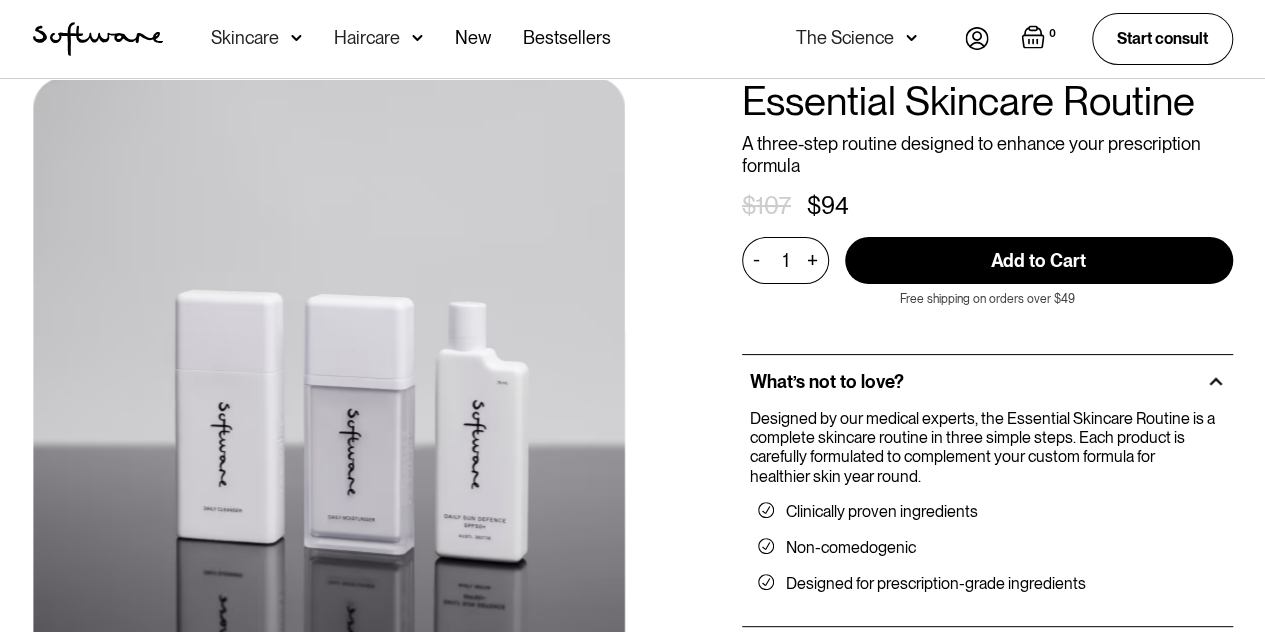 scroll, scrollTop: 0, scrollLeft: 0, axis: both 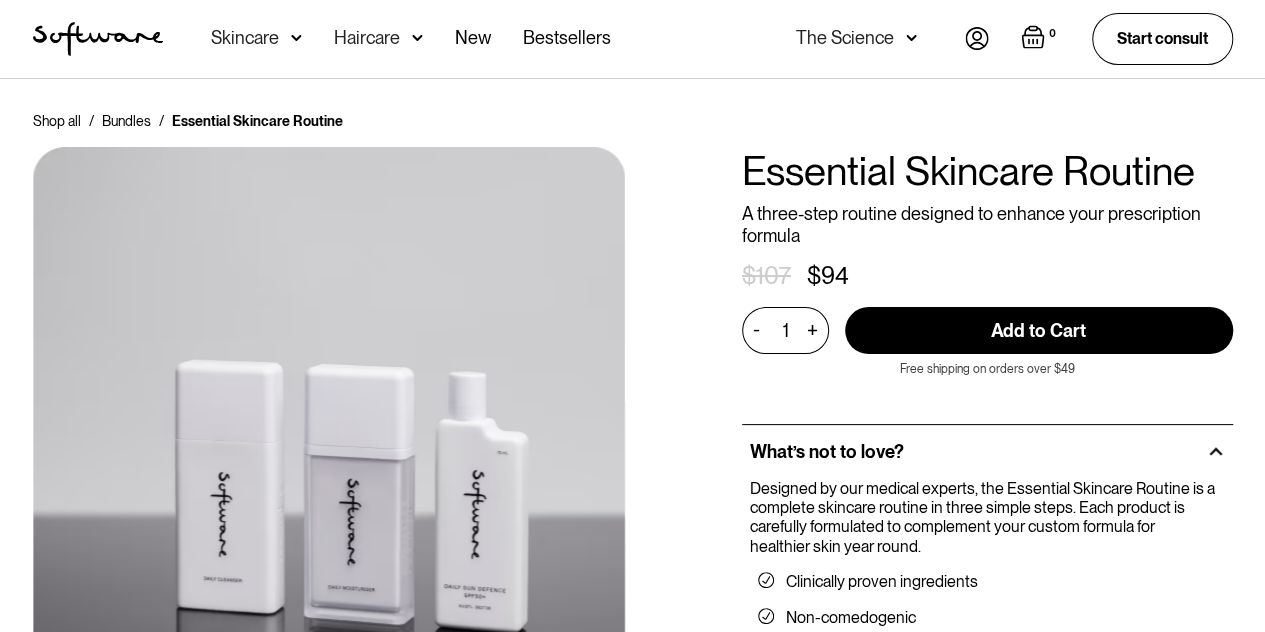 click on "Add to Cart" at bounding box center (1039, 330) 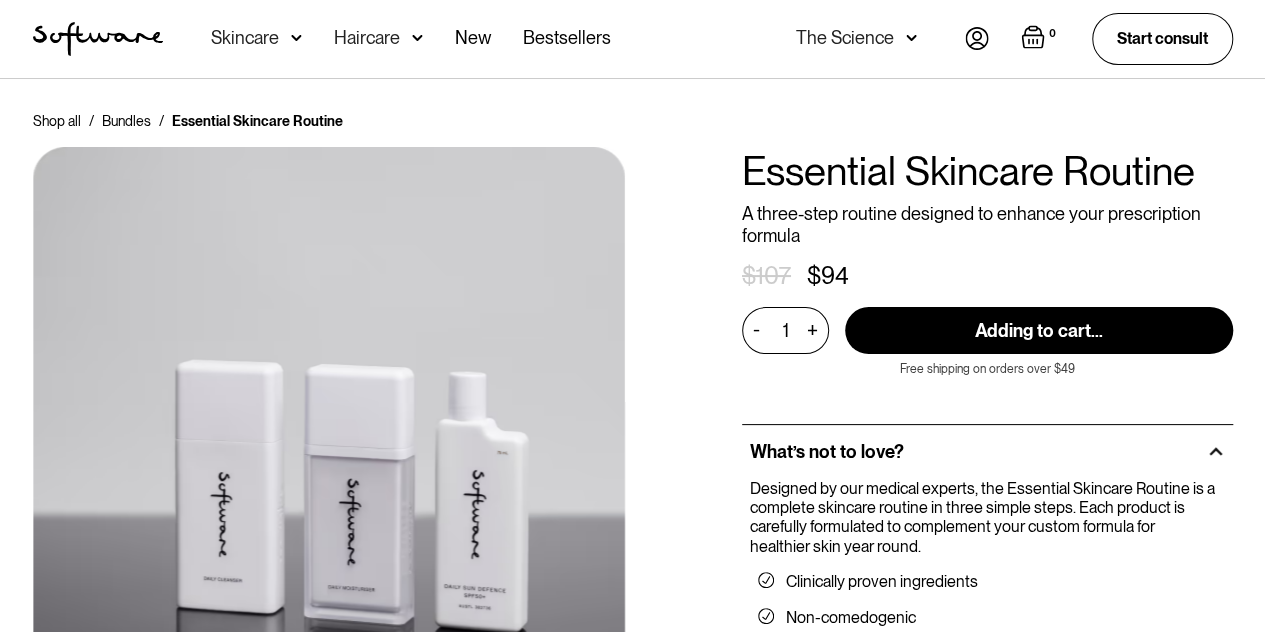 type on "Add to Cart" 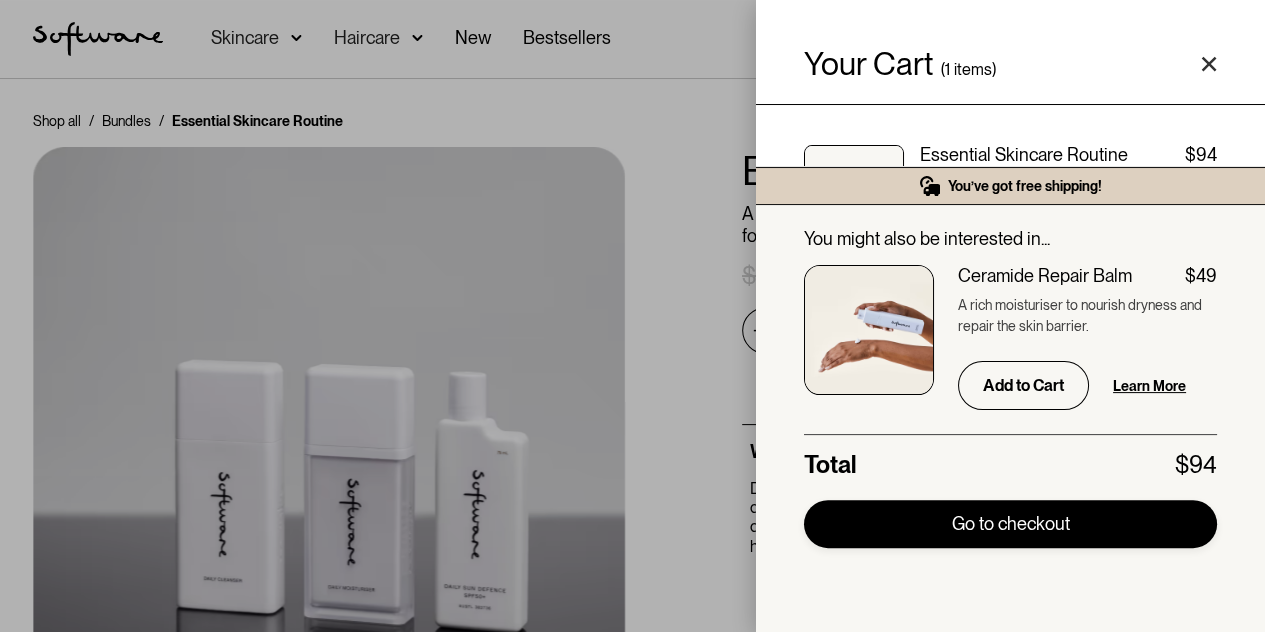 click on "Go to checkout" at bounding box center (1010, 524) 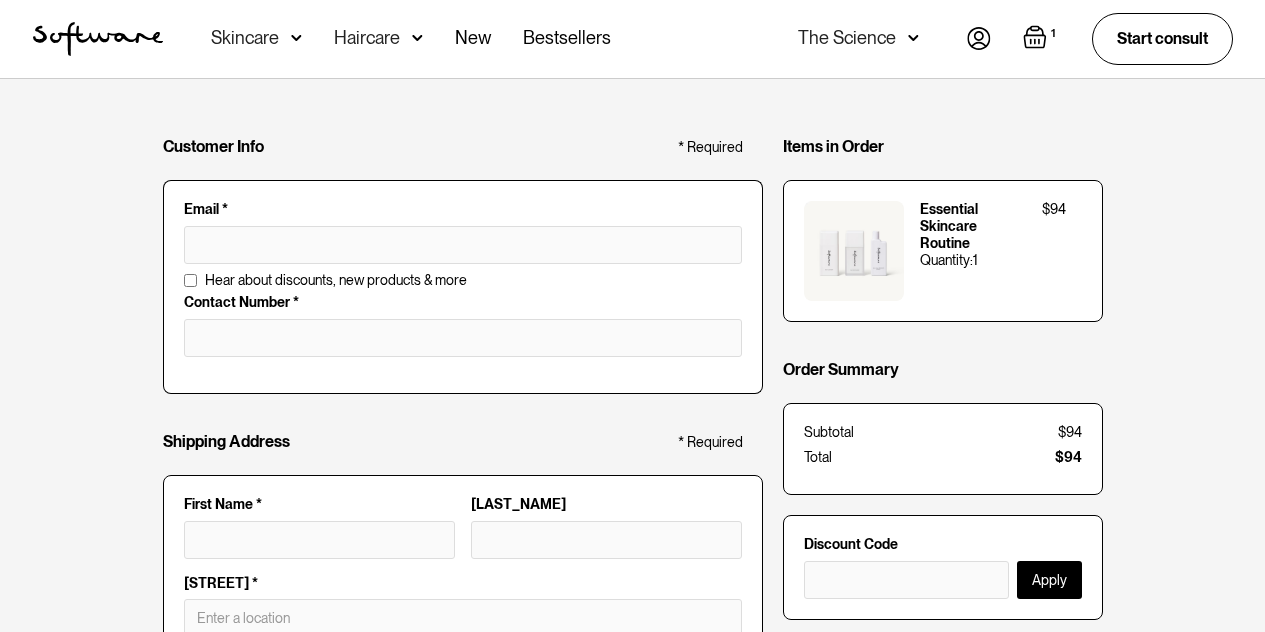 scroll, scrollTop: 0, scrollLeft: 0, axis: both 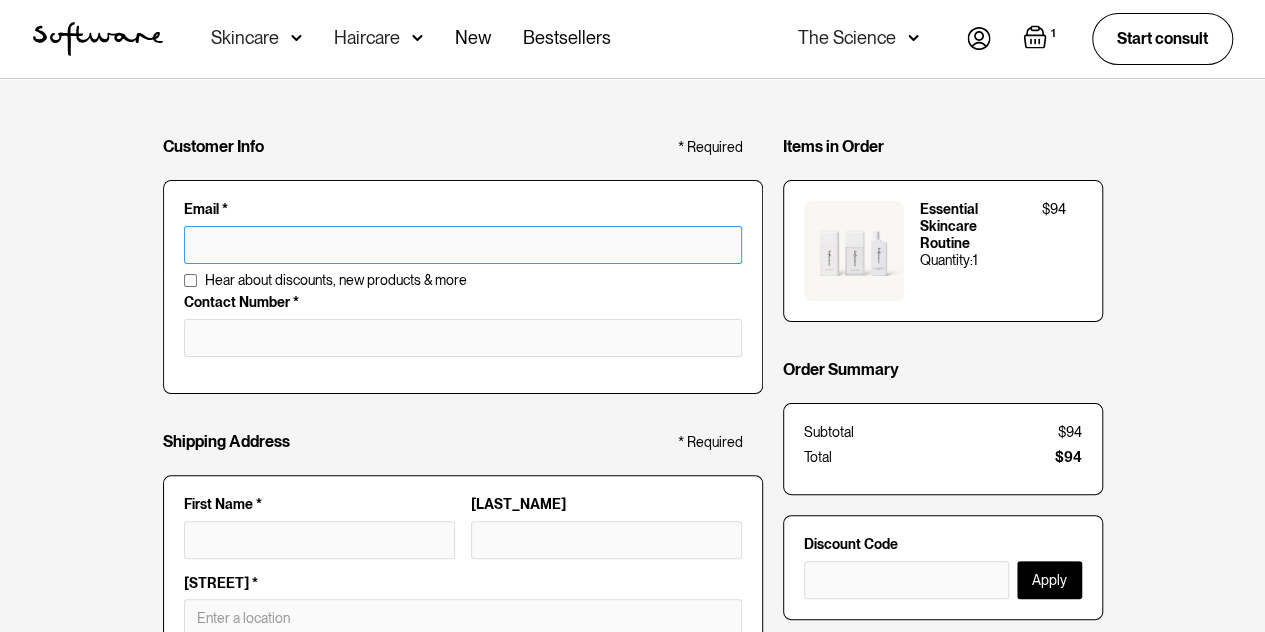 click at bounding box center [463, 245] 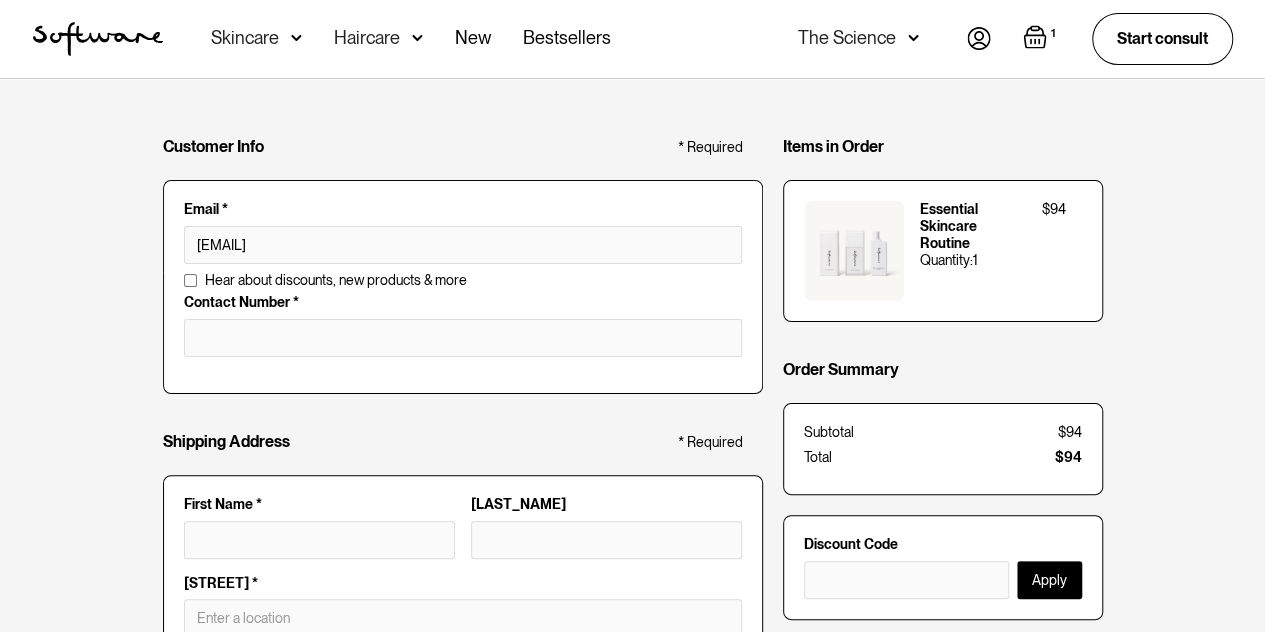 click on "Hear about discounts, new products & more" at bounding box center [336, 280] 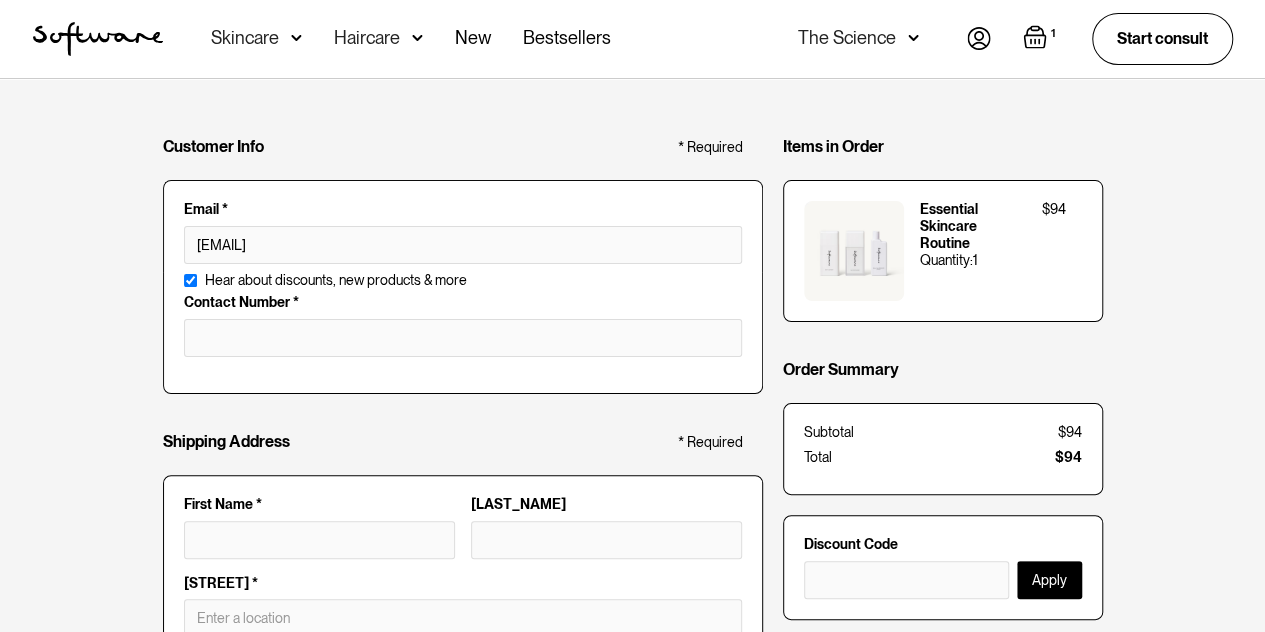 click on "Hear about discounts, new products & more" at bounding box center (336, 280) 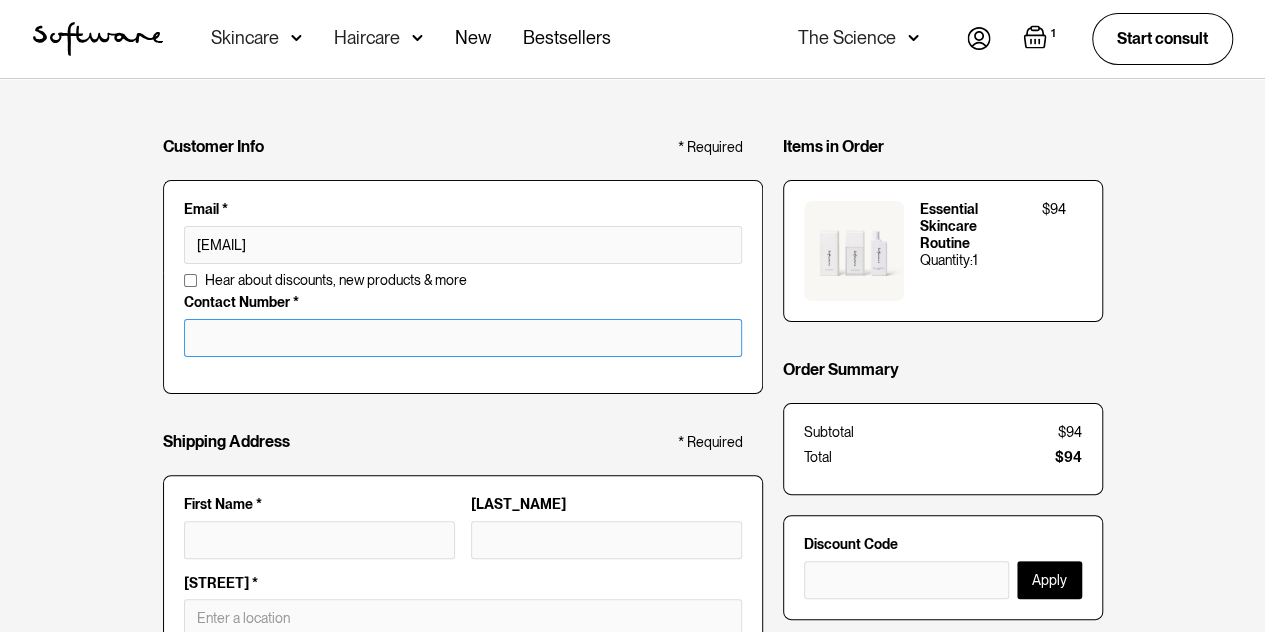 click at bounding box center (463, 338) 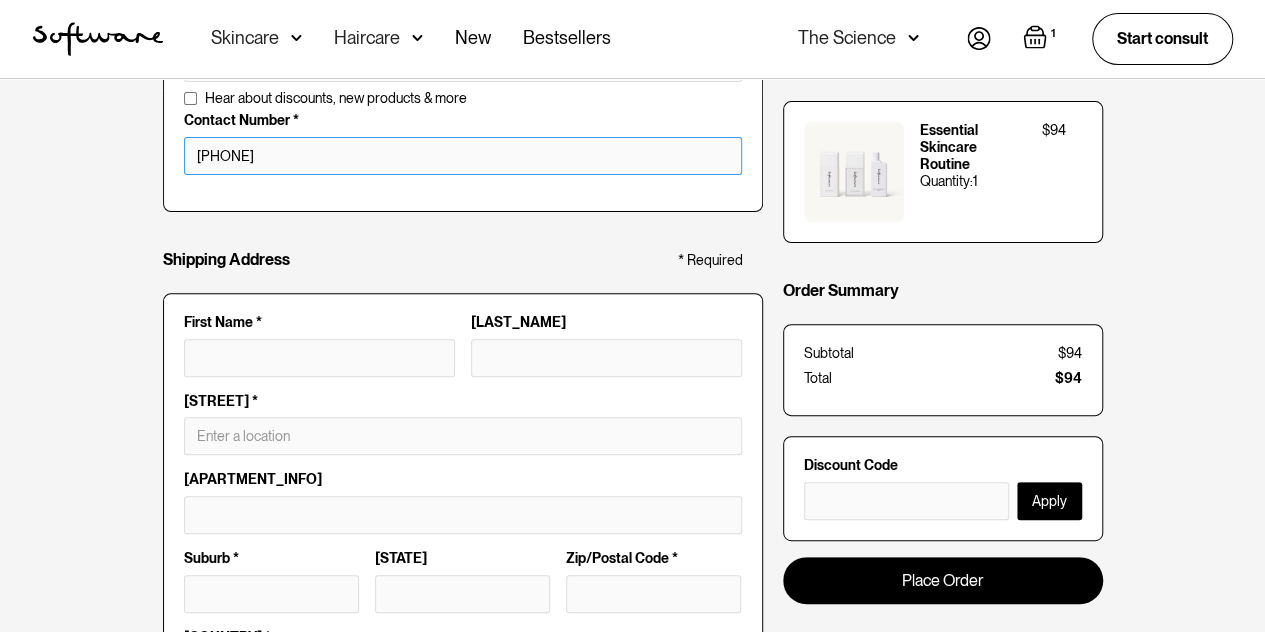 scroll, scrollTop: 184, scrollLeft: 0, axis: vertical 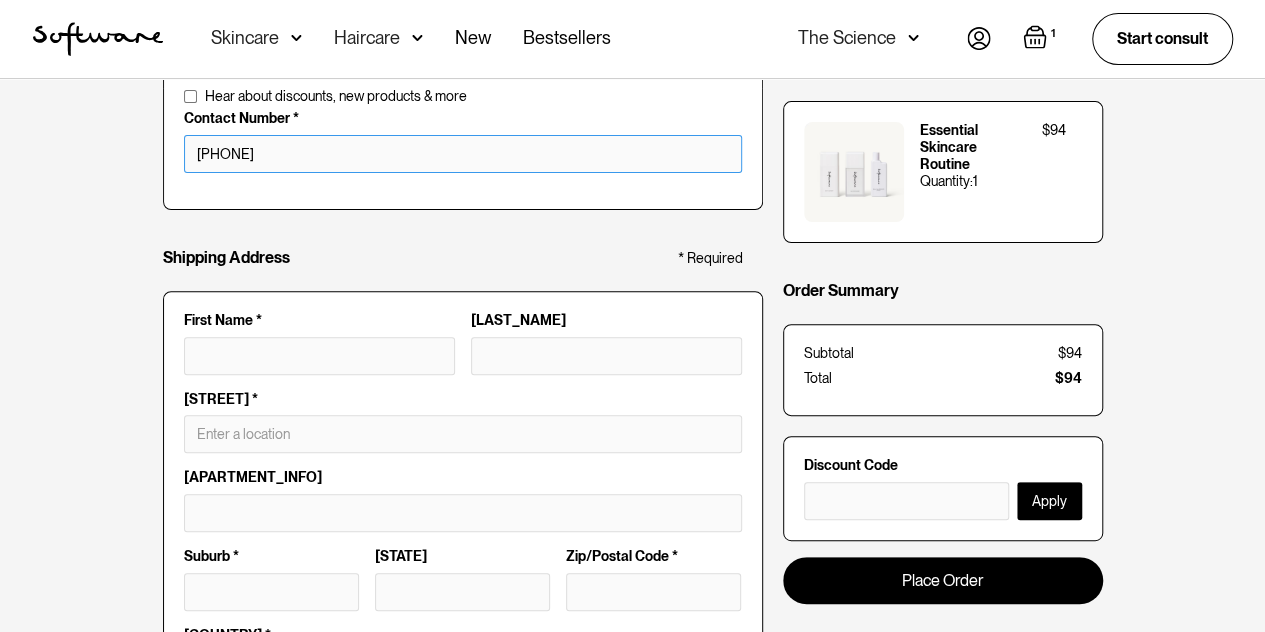 type on "[PHONE]" 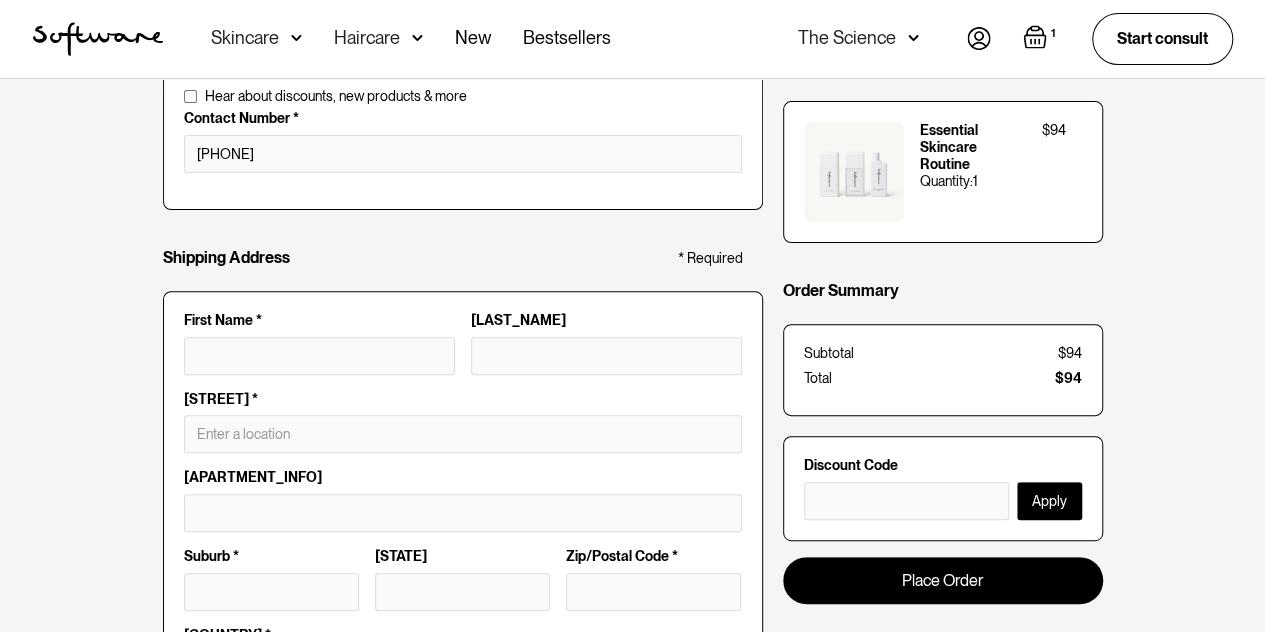 drag, startPoint x: 272, startPoint y: 333, endPoint x: 280, endPoint y: 351, distance: 19.697716 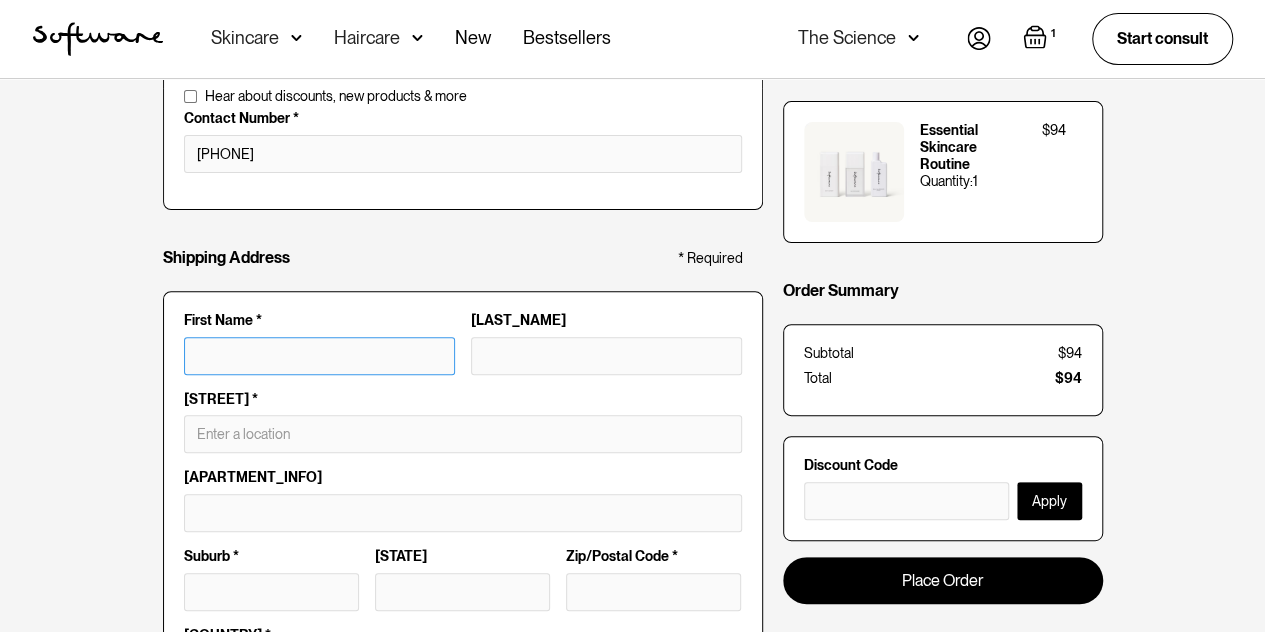click on "First Name *" at bounding box center [319, 356] 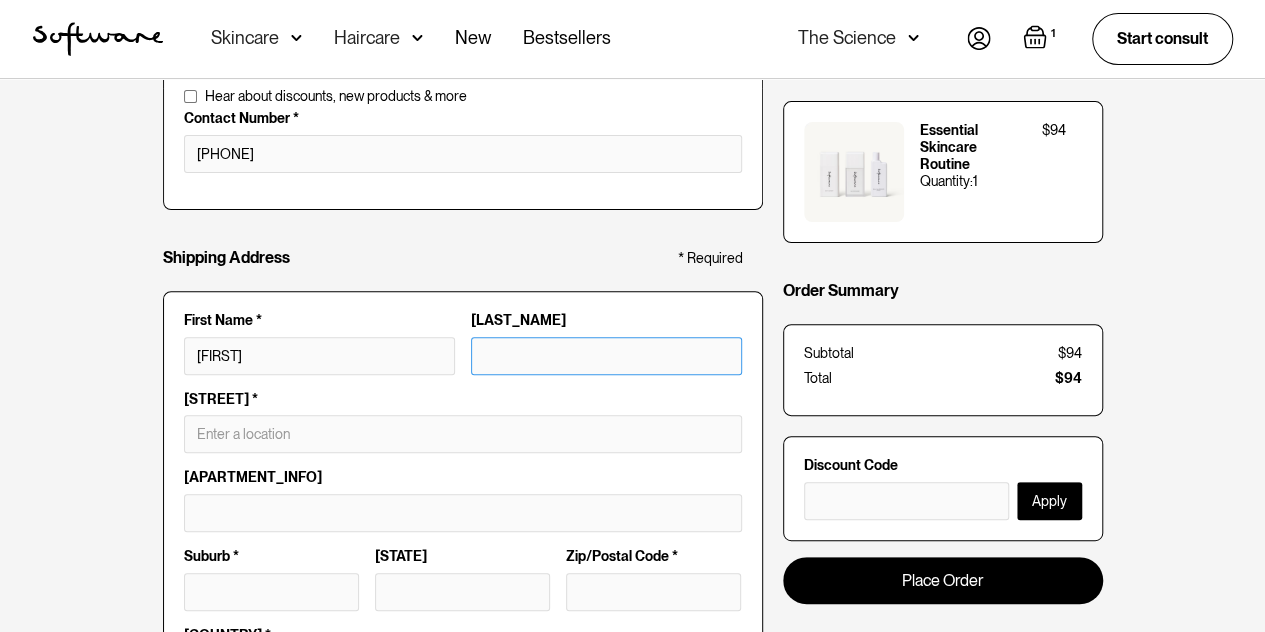 type on "[LAST]" 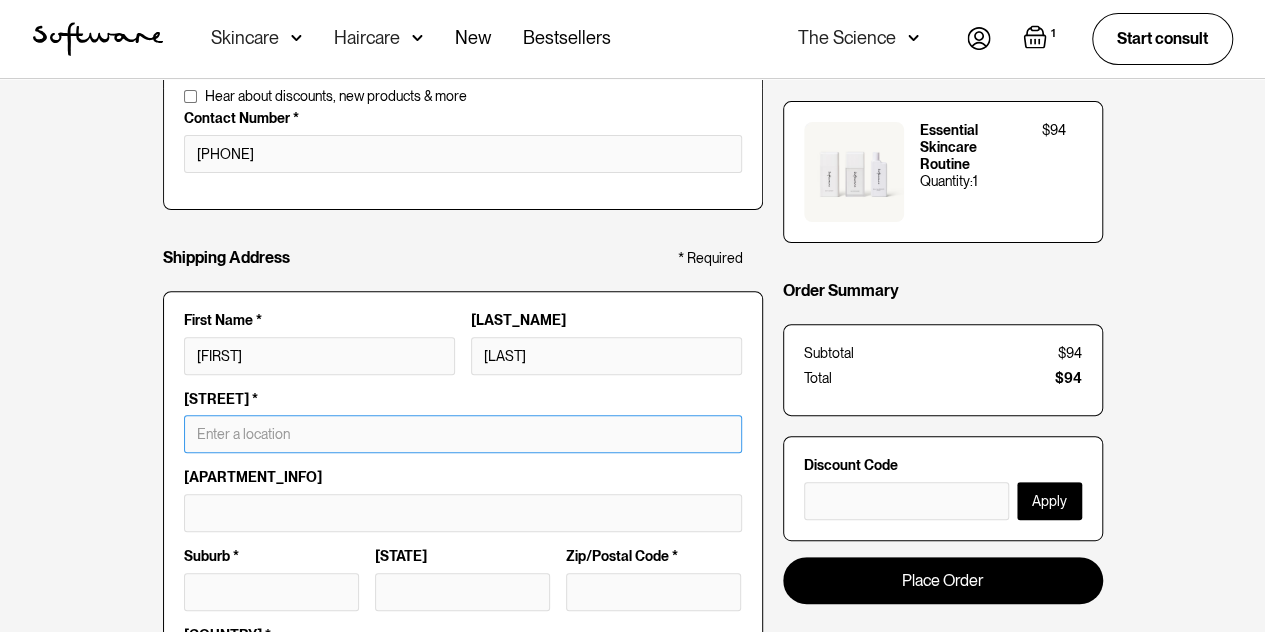 type on "[NUMBER] [STREET]" 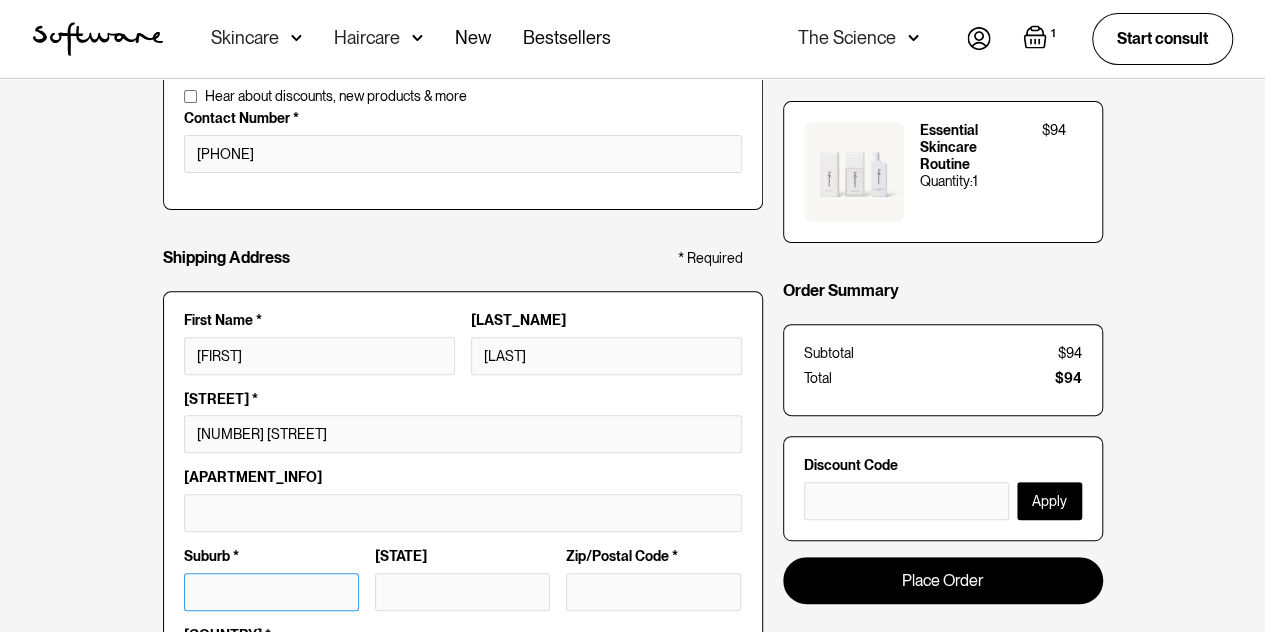 type on "[CITY]" 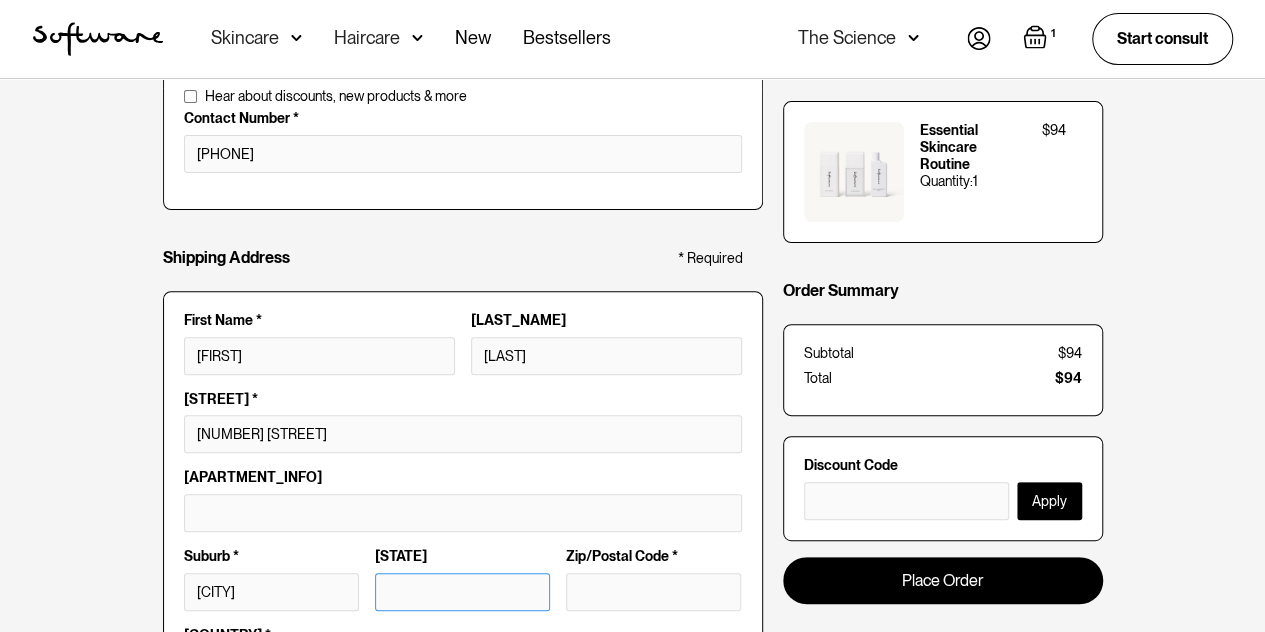 type on "[STATE]" 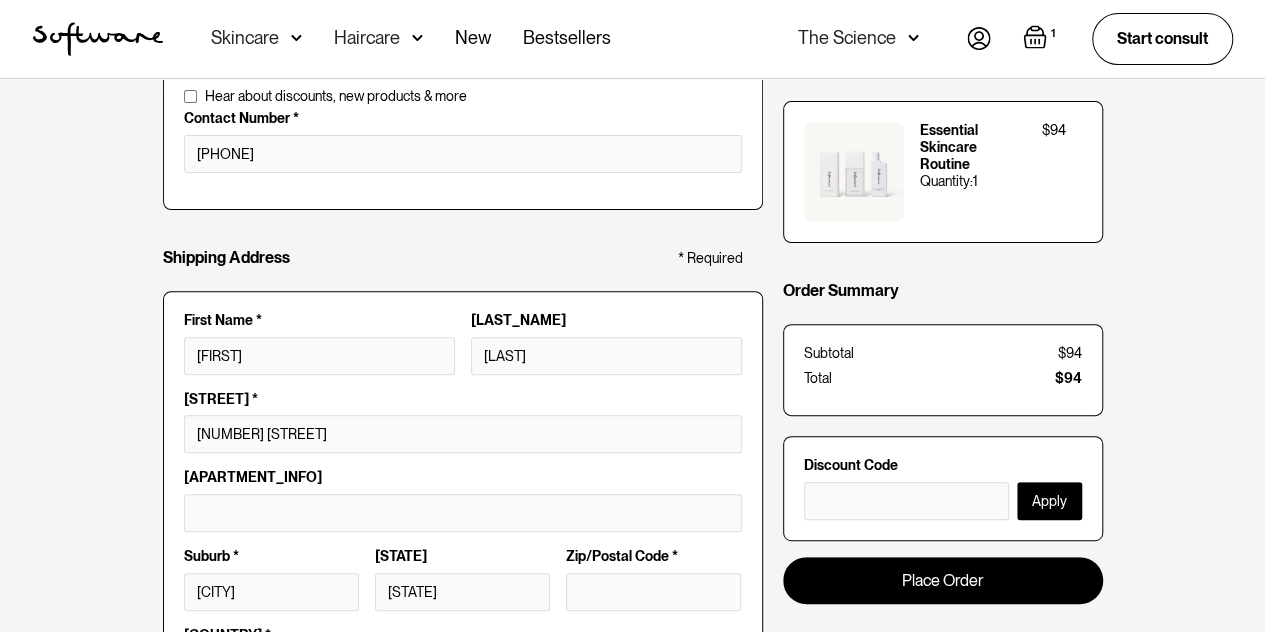type on "[POSTAL_CODE]" 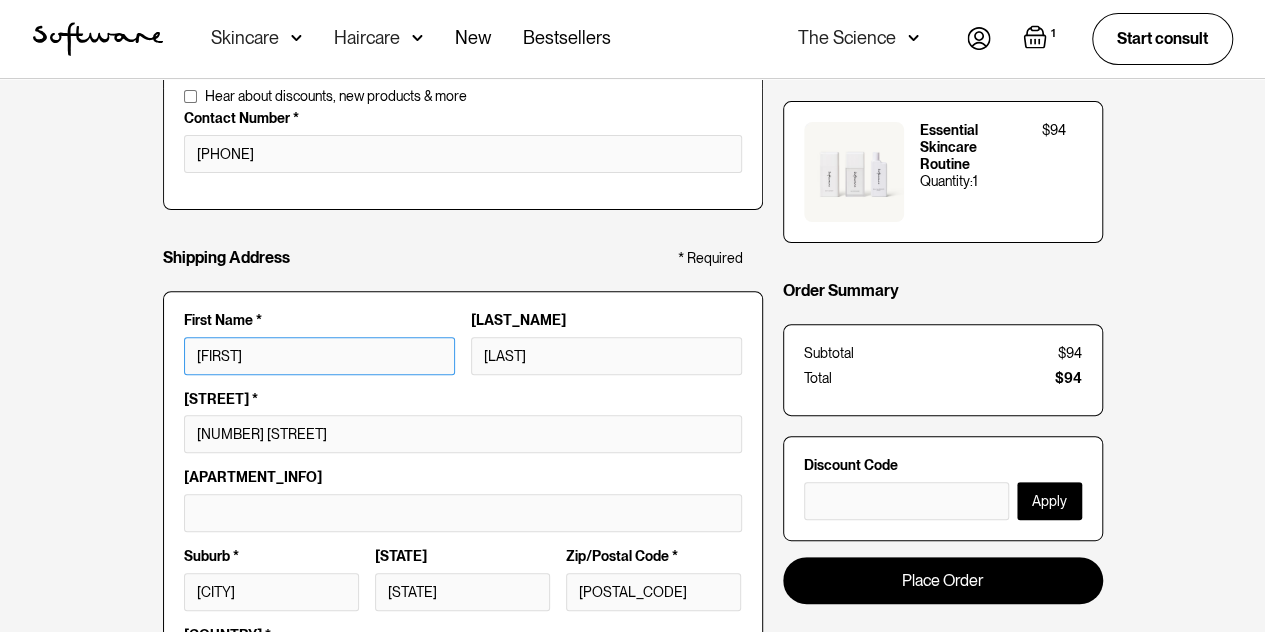 type on "[FIRST] [LAST]" 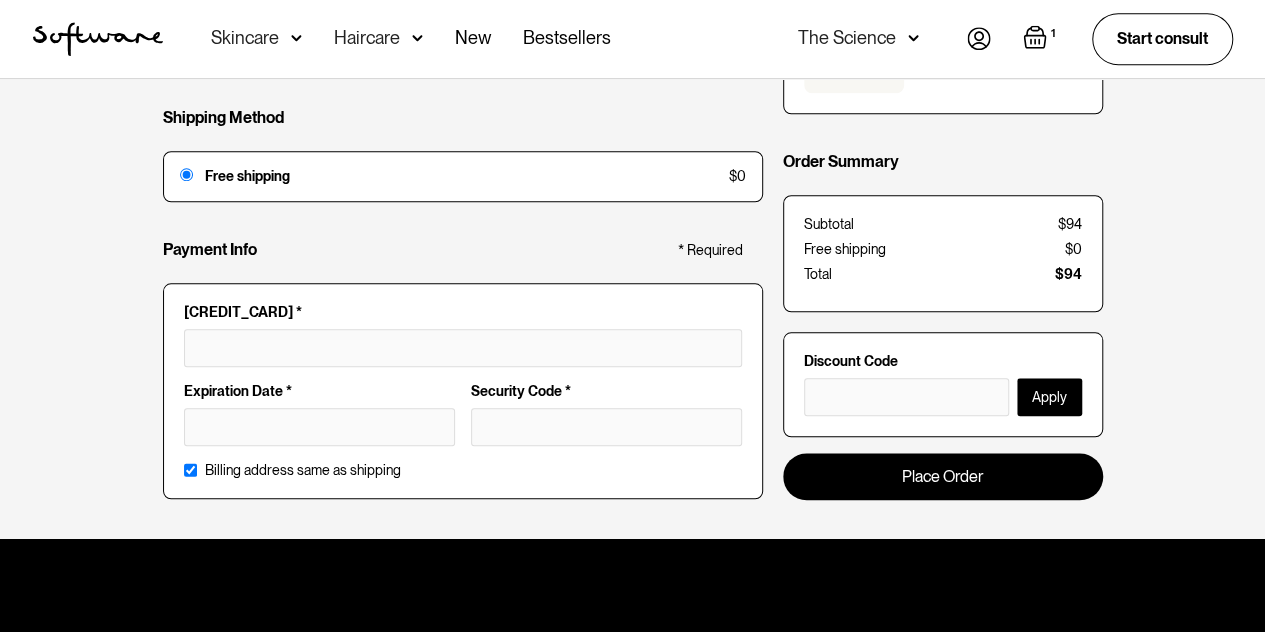 scroll, scrollTop: 837, scrollLeft: 0, axis: vertical 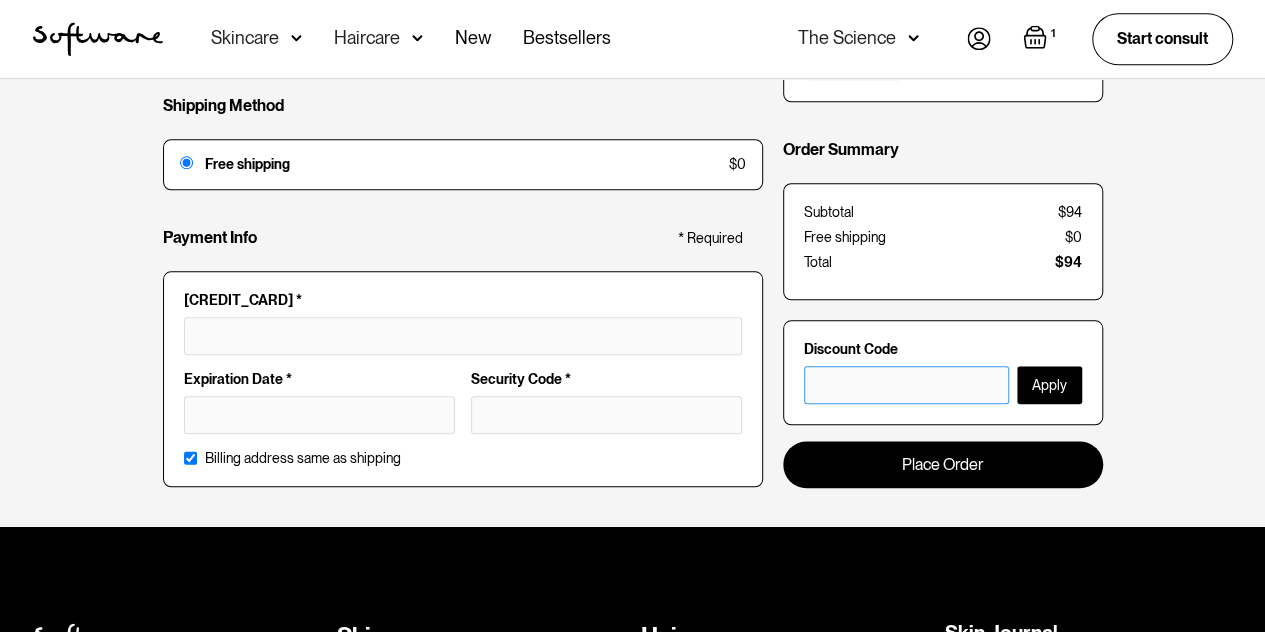 click at bounding box center (906, 384) 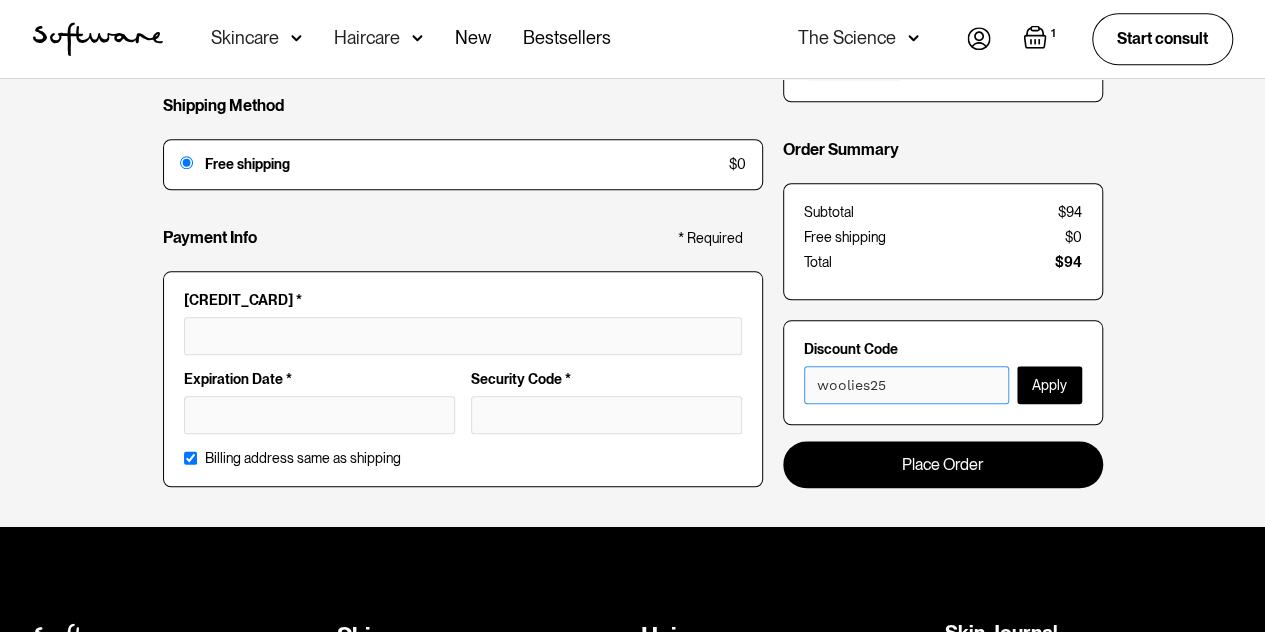 type on "woolies25" 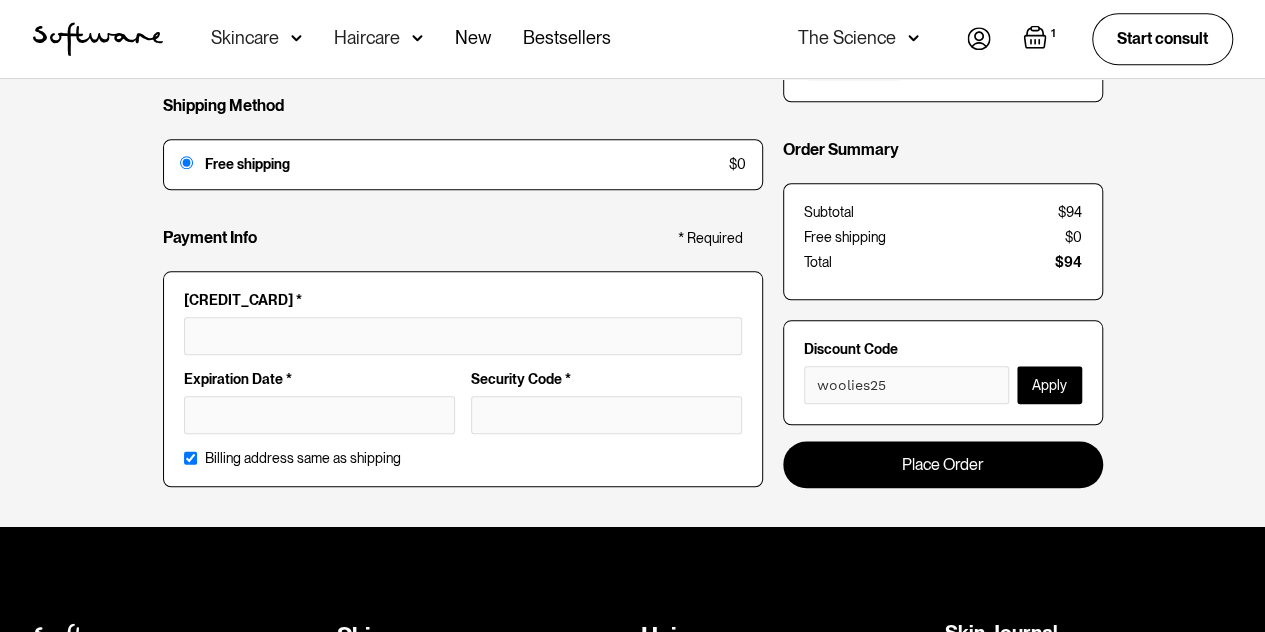 click on "Apply" at bounding box center [1049, 384] 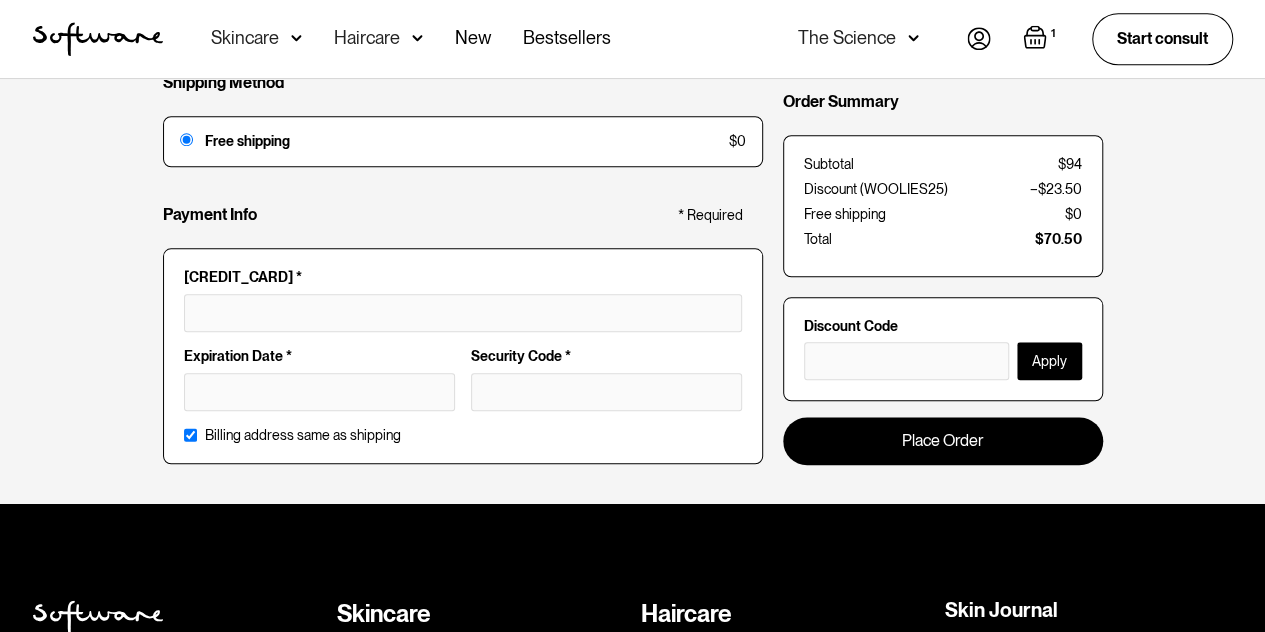 scroll, scrollTop: 861, scrollLeft: 0, axis: vertical 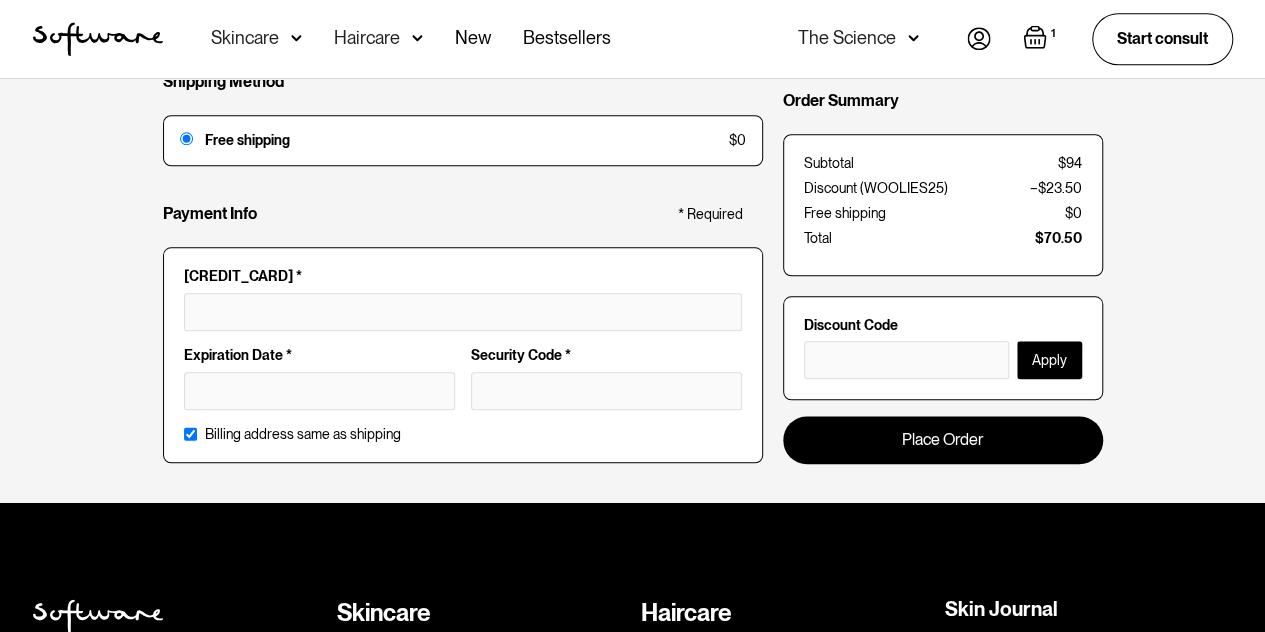 click at bounding box center (463, 312) 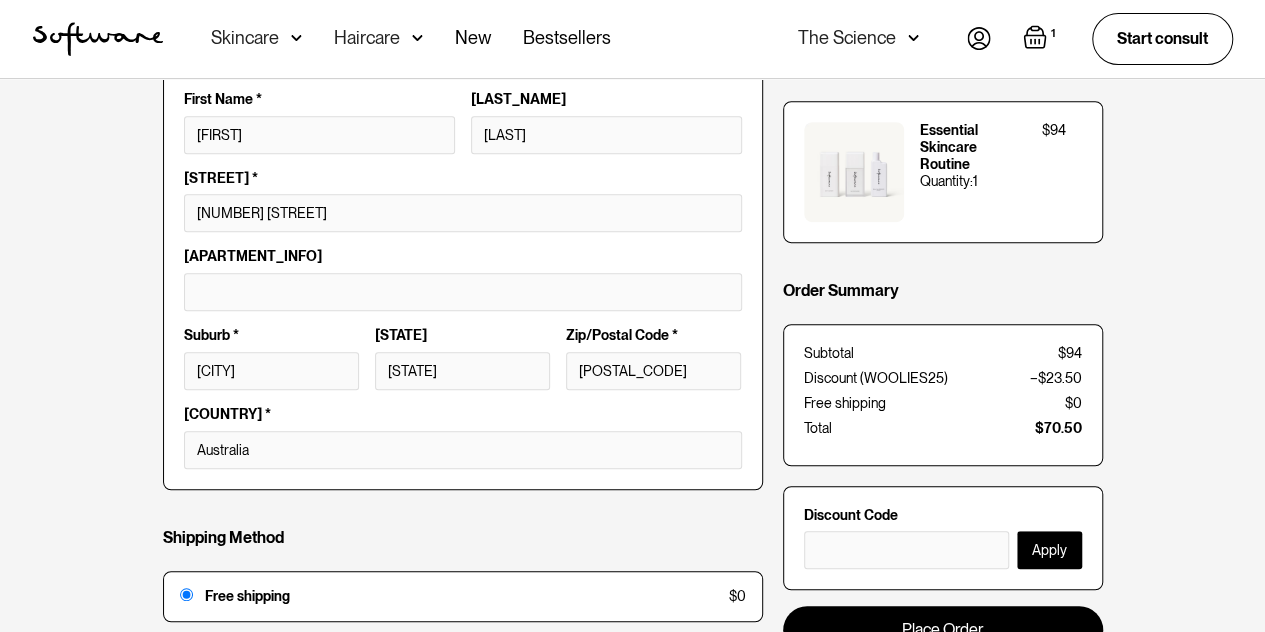 scroll, scrollTop: 409, scrollLeft: 0, axis: vertical 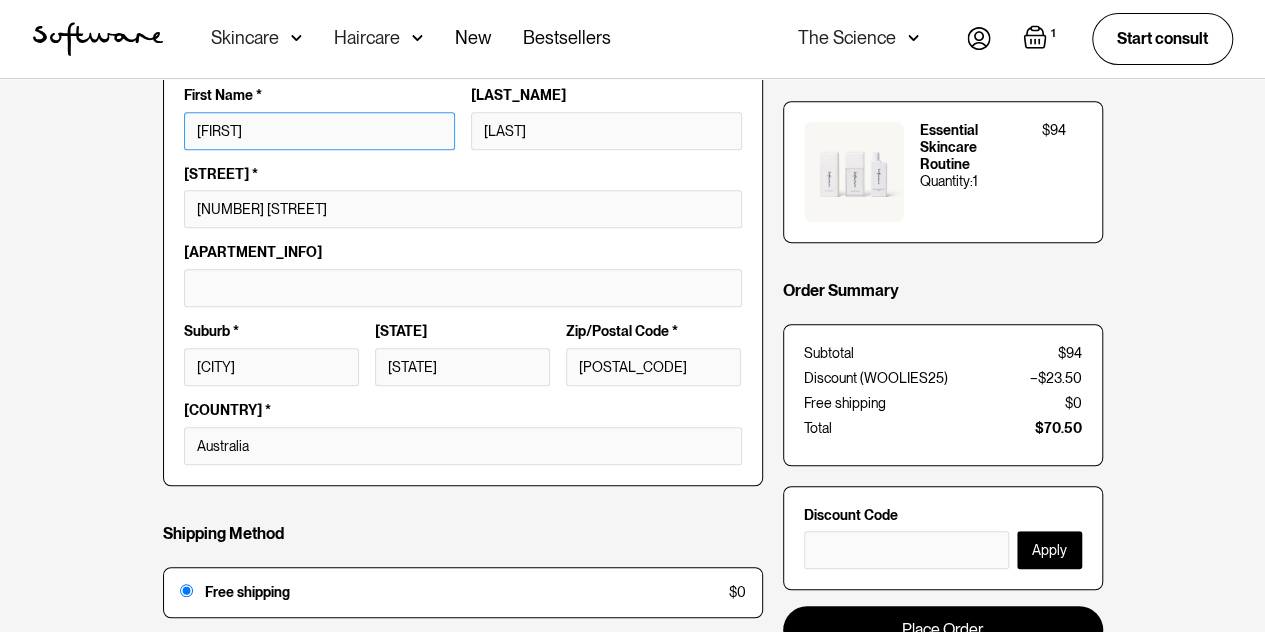 drag, startPoint x: 372, startPoint y: 127, endPoint x: 110, endPoint y: 131, distance: 262.03052 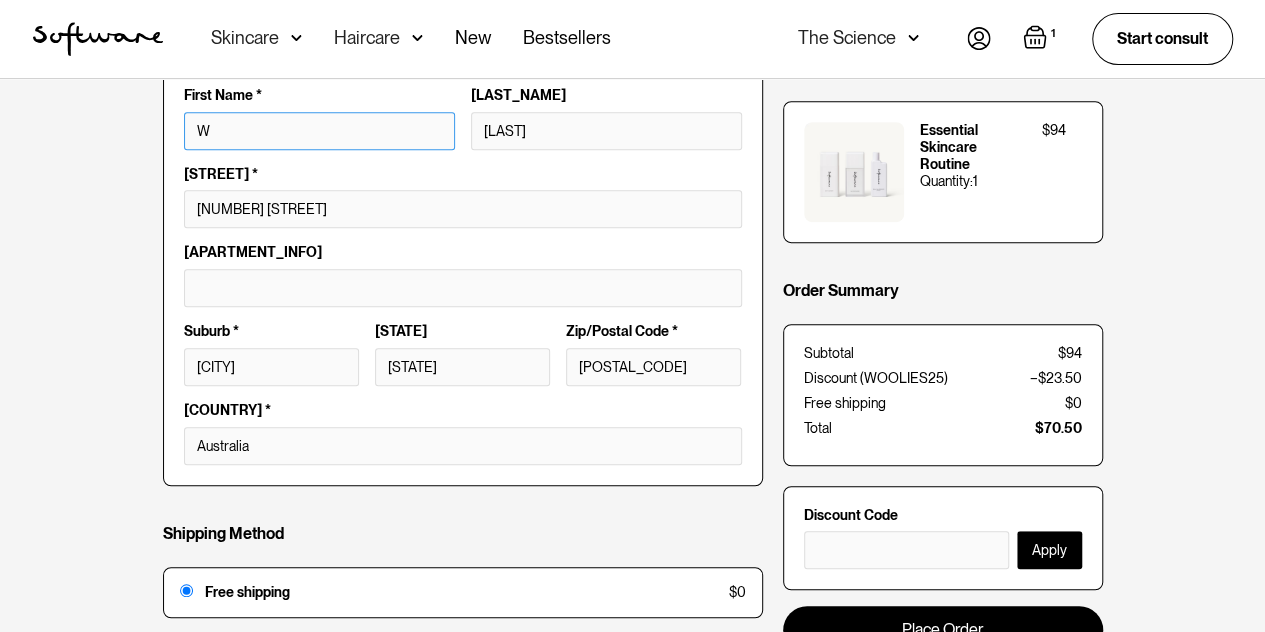 type on "Wi" 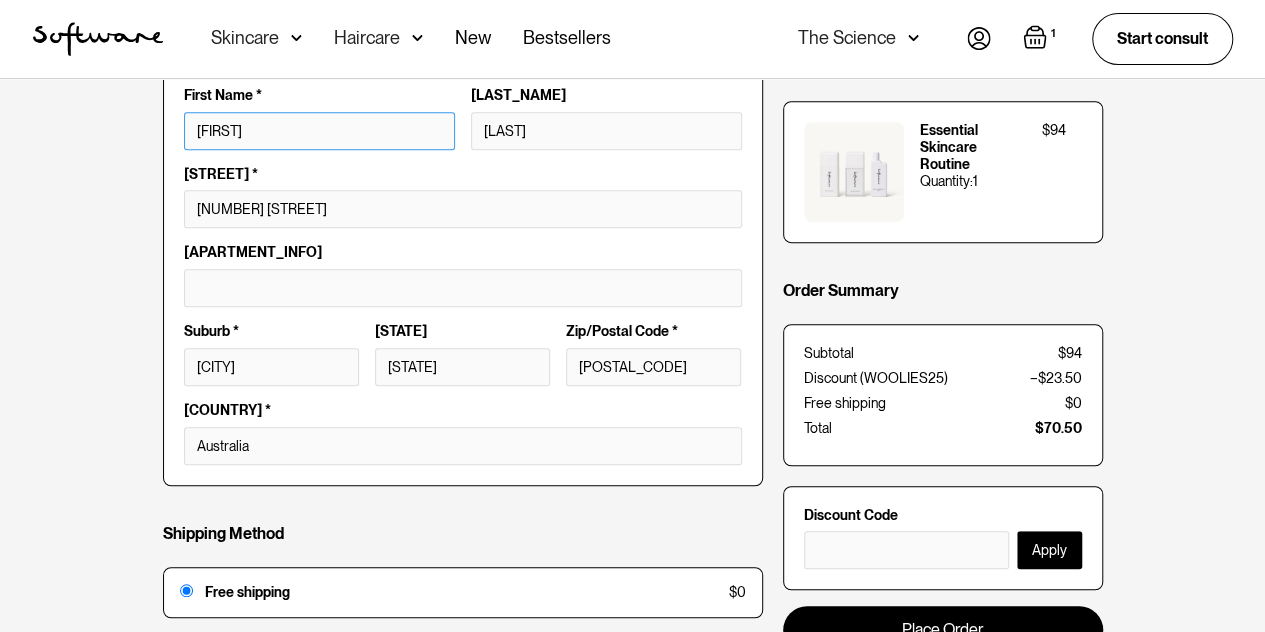 type on "Wil" 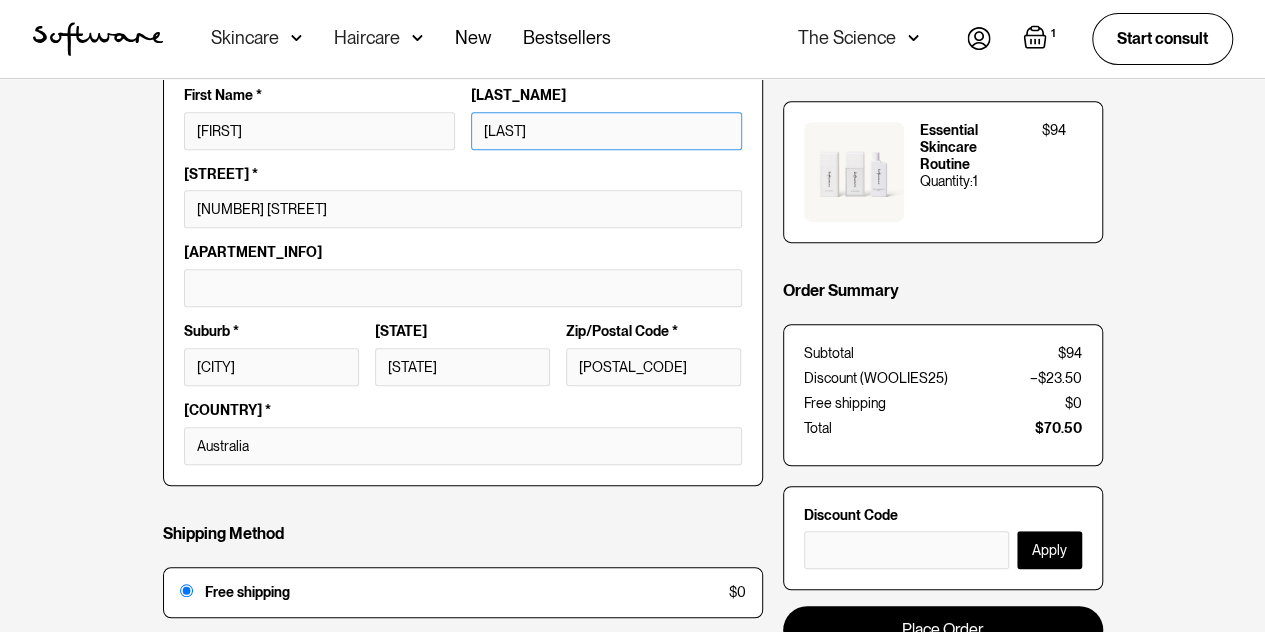 type on "P" 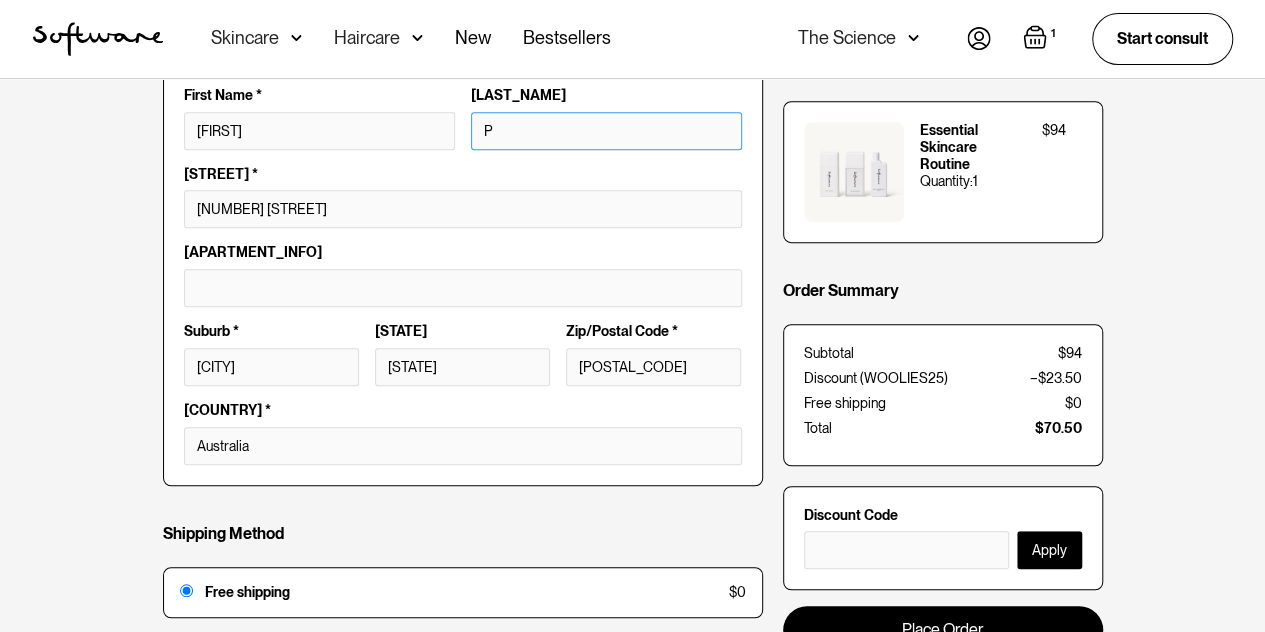 type on "Po" 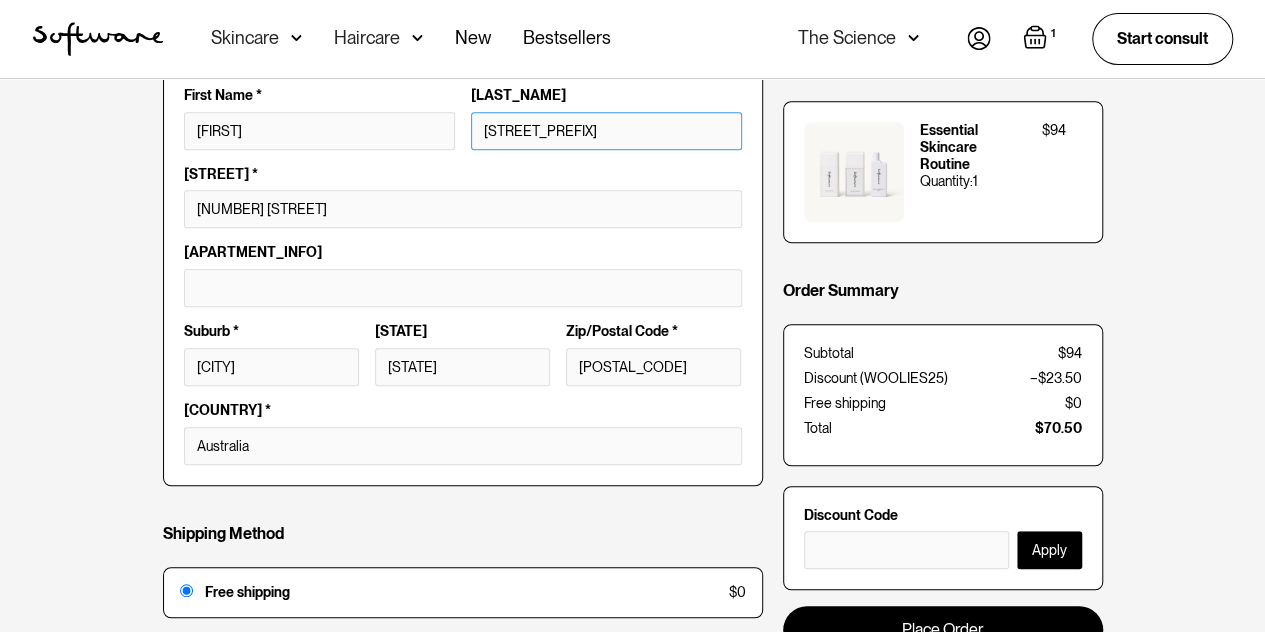 type on "Pol" 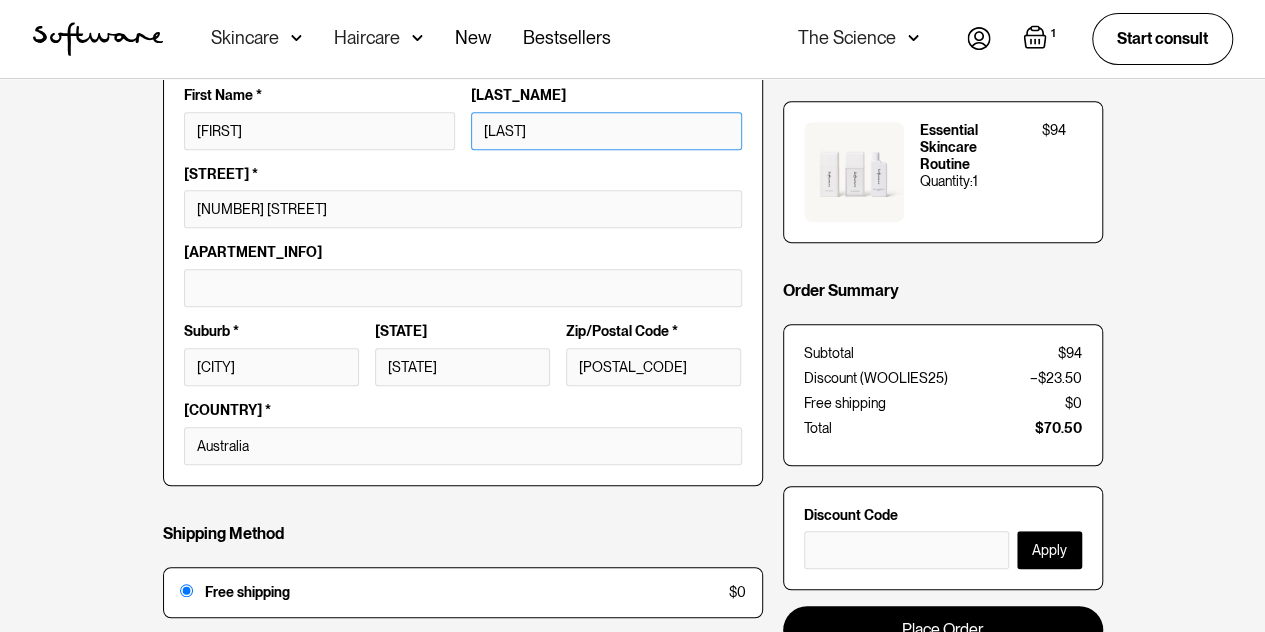 type on "Polw" 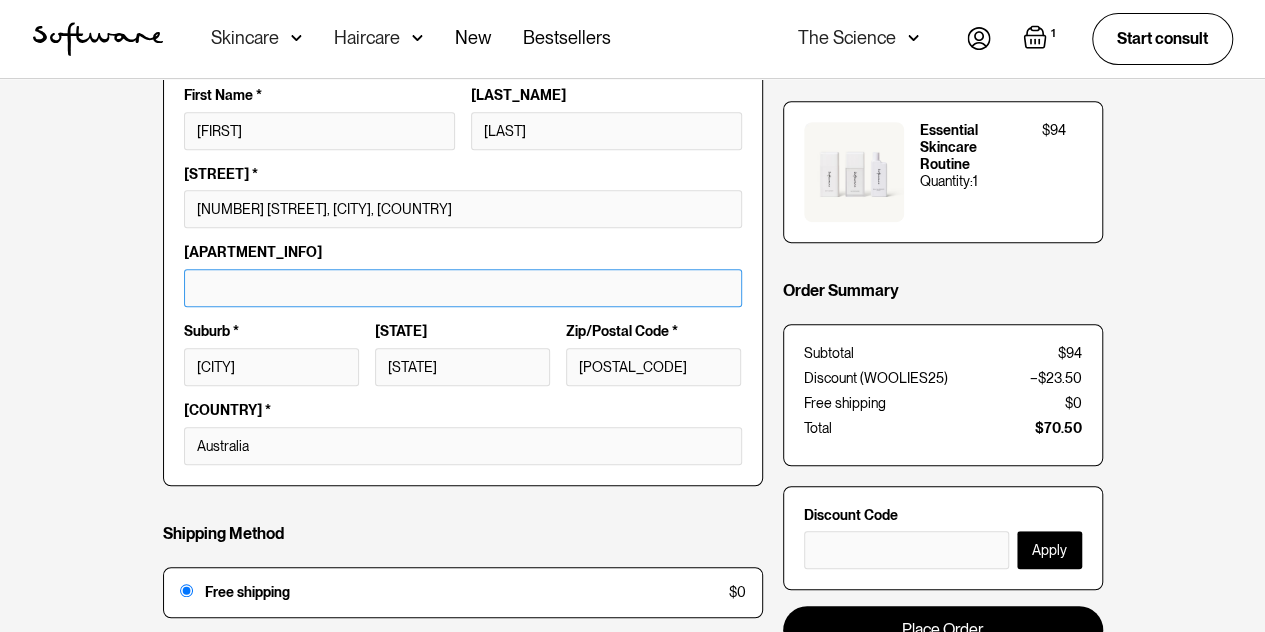 type on "[NUMBER] [STREET]" 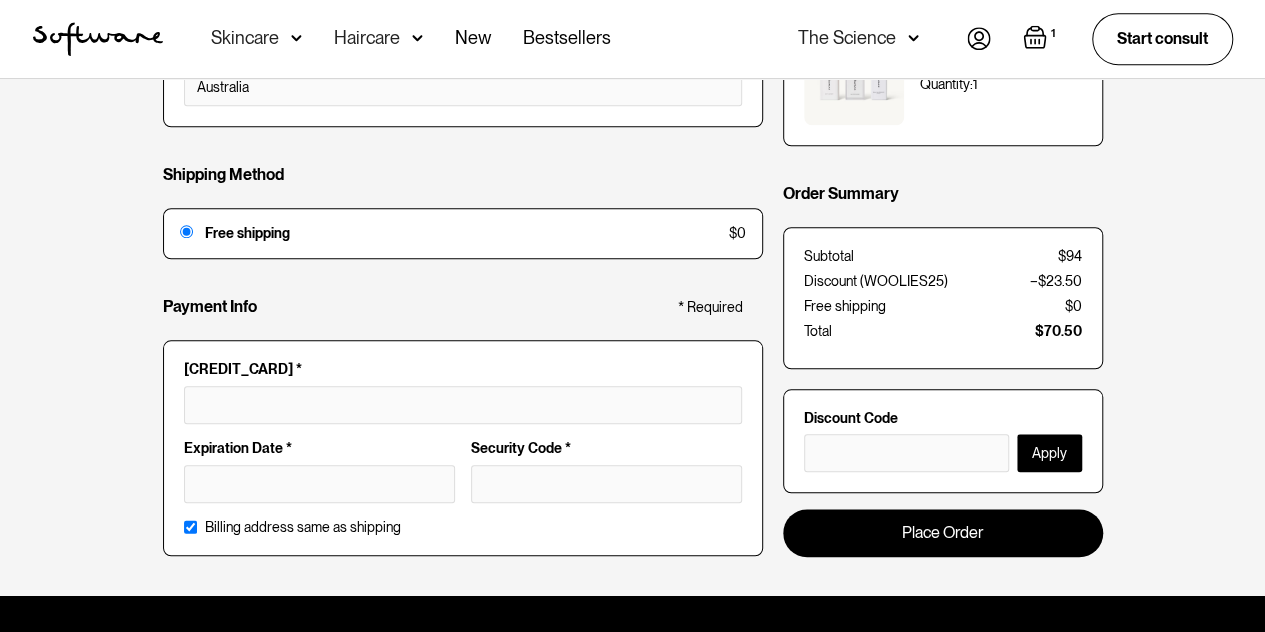 scroll, scrollTop: 770, scrollLeft: 0, axis: vertical 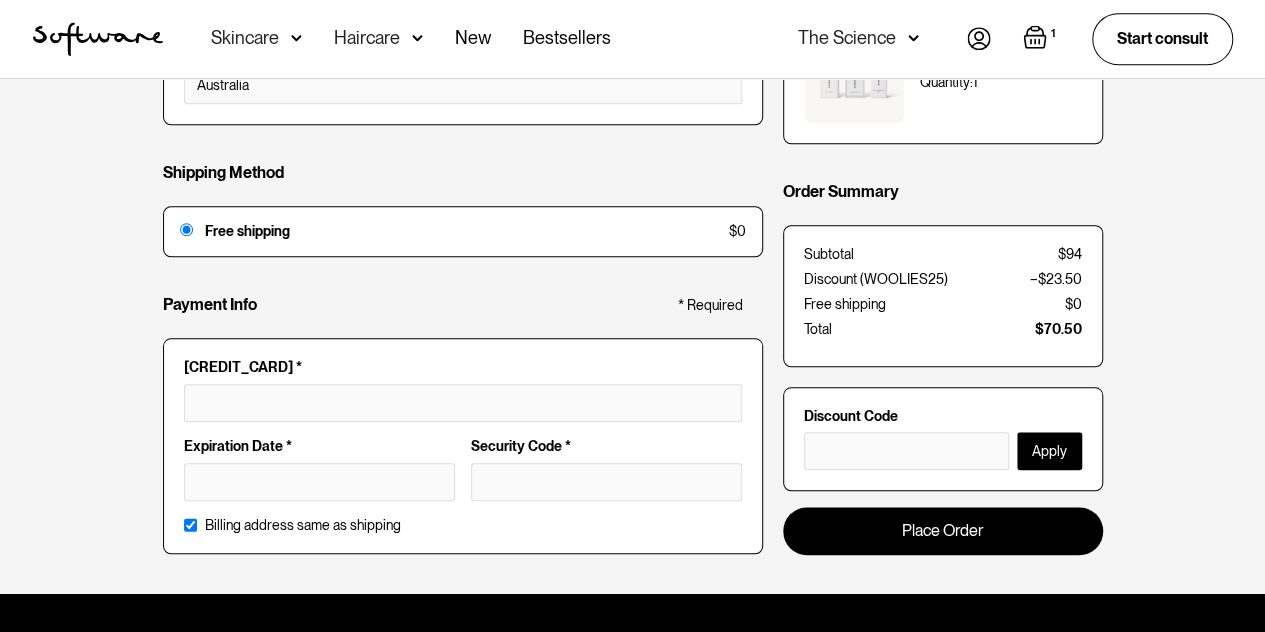 click on "Billing address same as shipping" at bounding box center [190, 525] 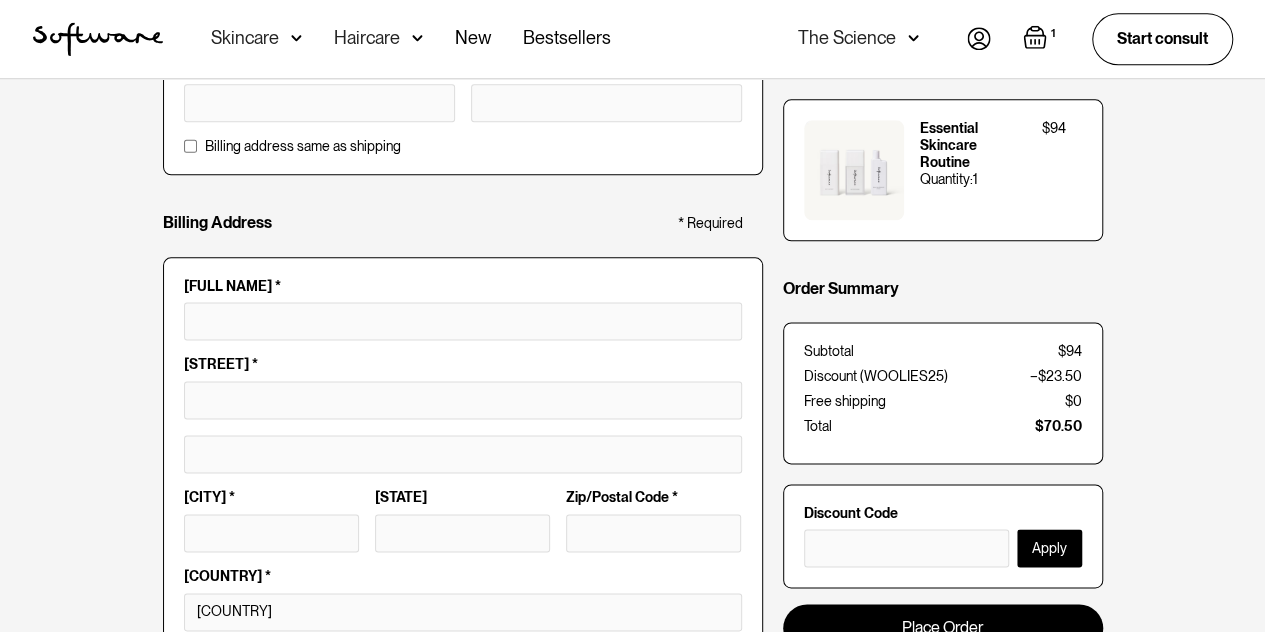 scroll, scrollTop: 1150, scrollLeft: 0, axis: vertical 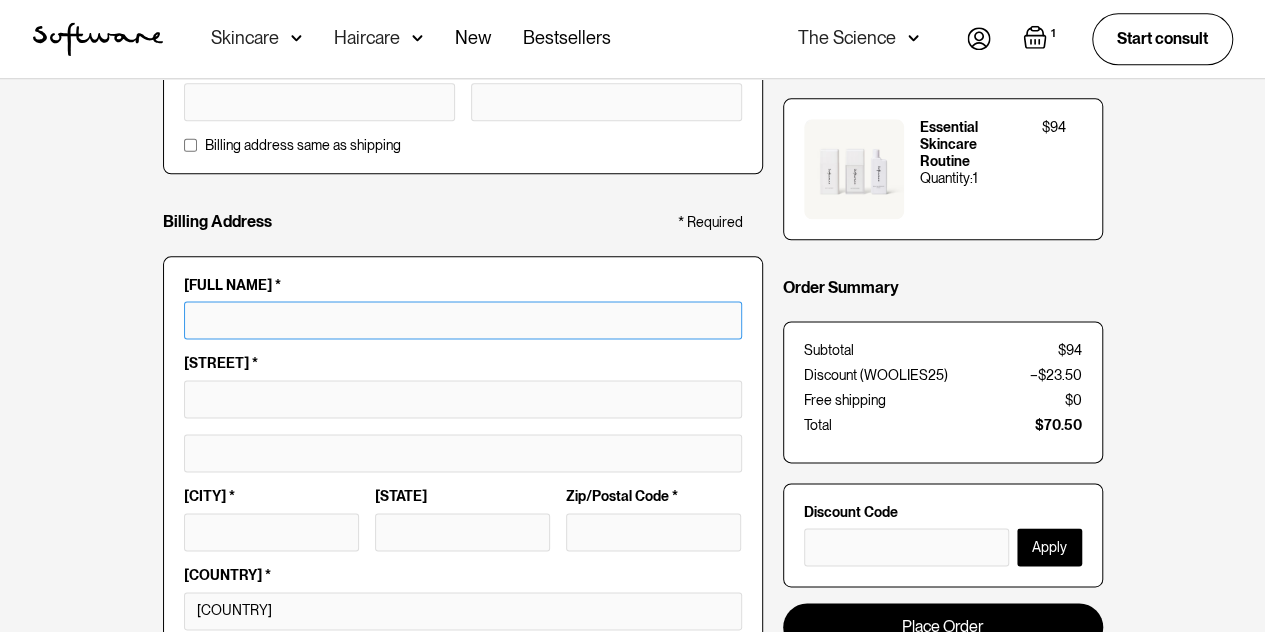 click at bounding box center [463, 320] 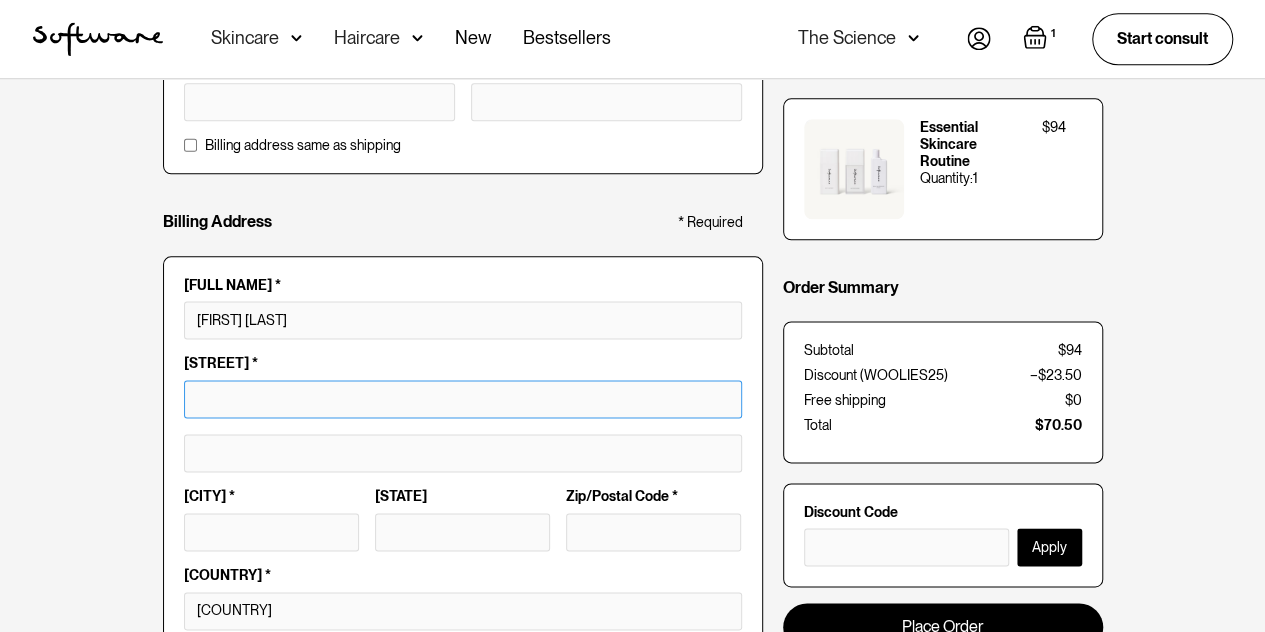 type on "[NUMBER] [STREET]" 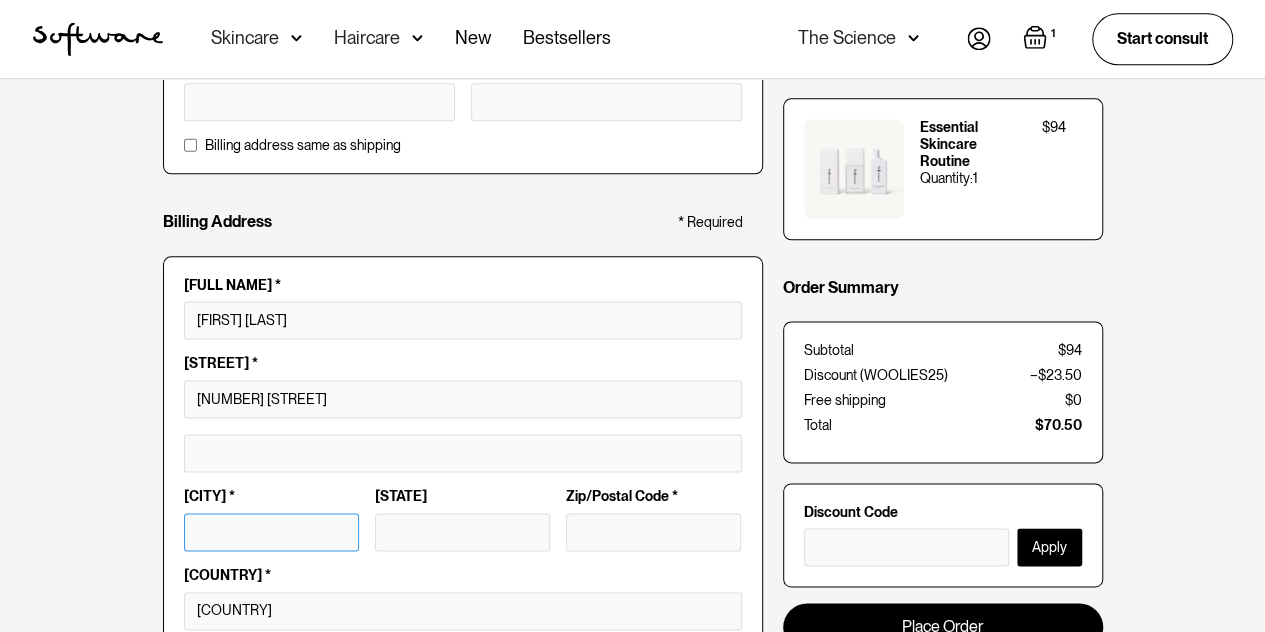 type on "[SUBURB]" 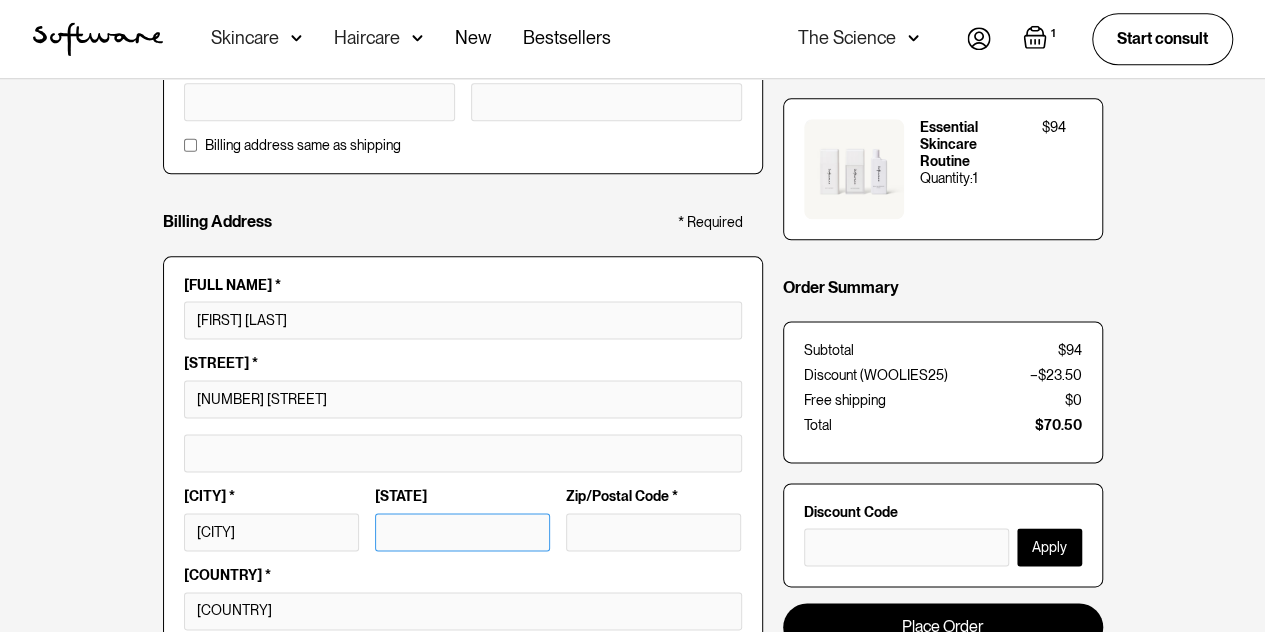 type on "[STATE]" 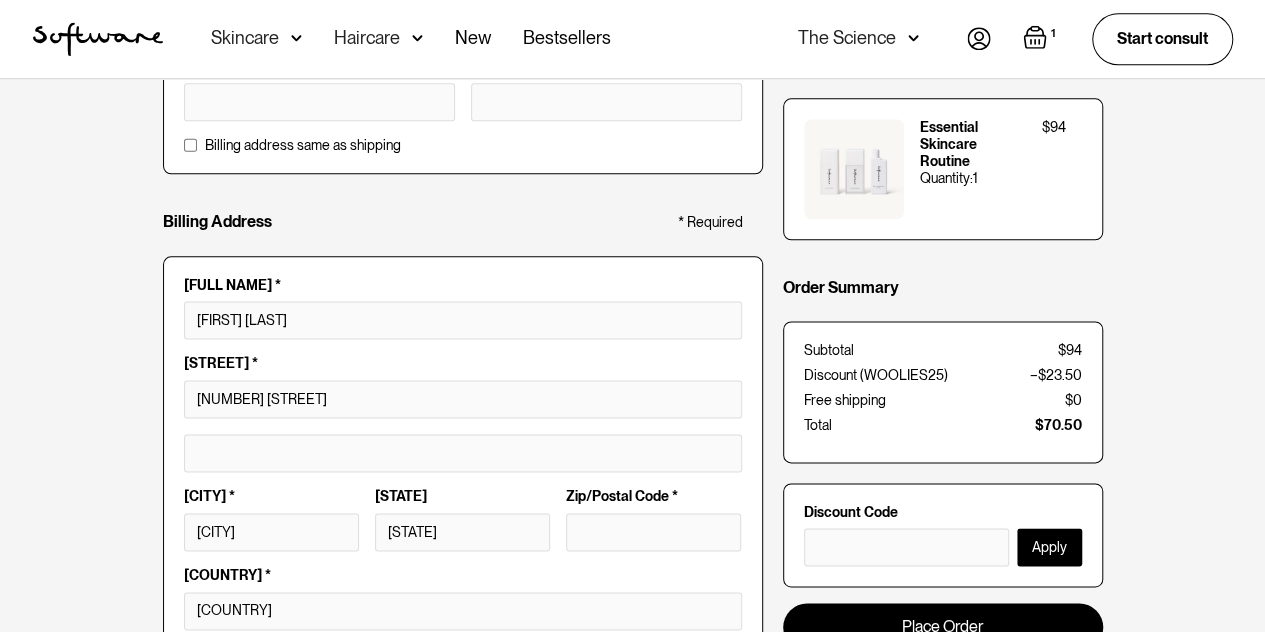 type on "[LAST_FOUR]" 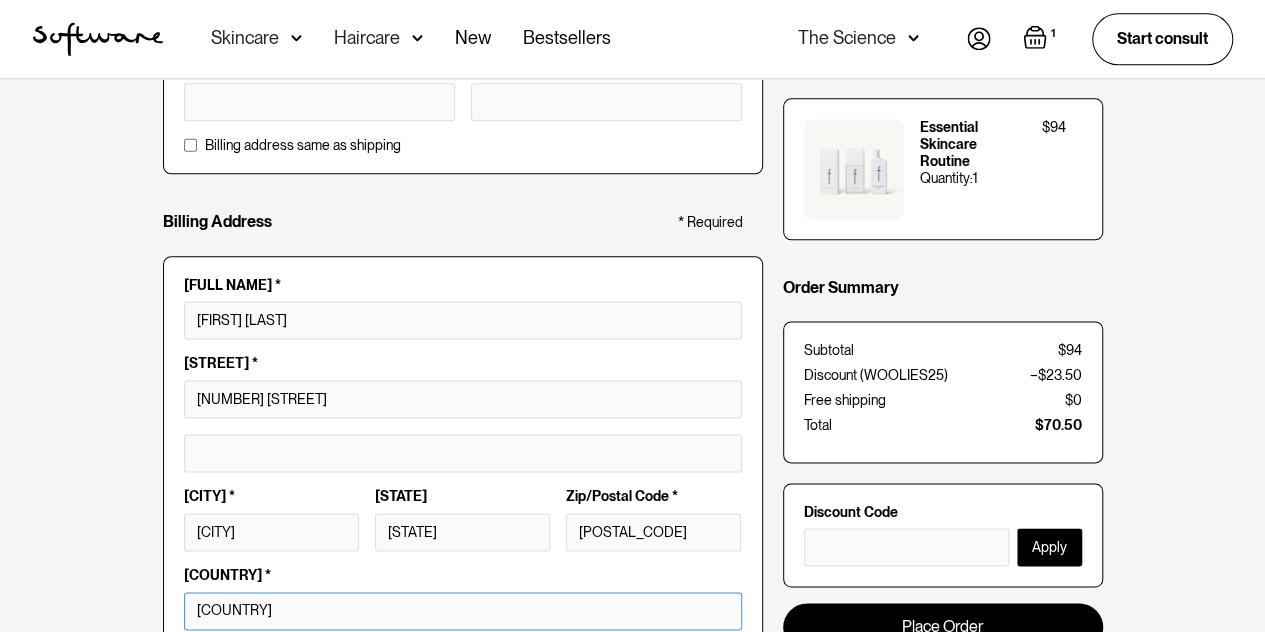 select on "AU" 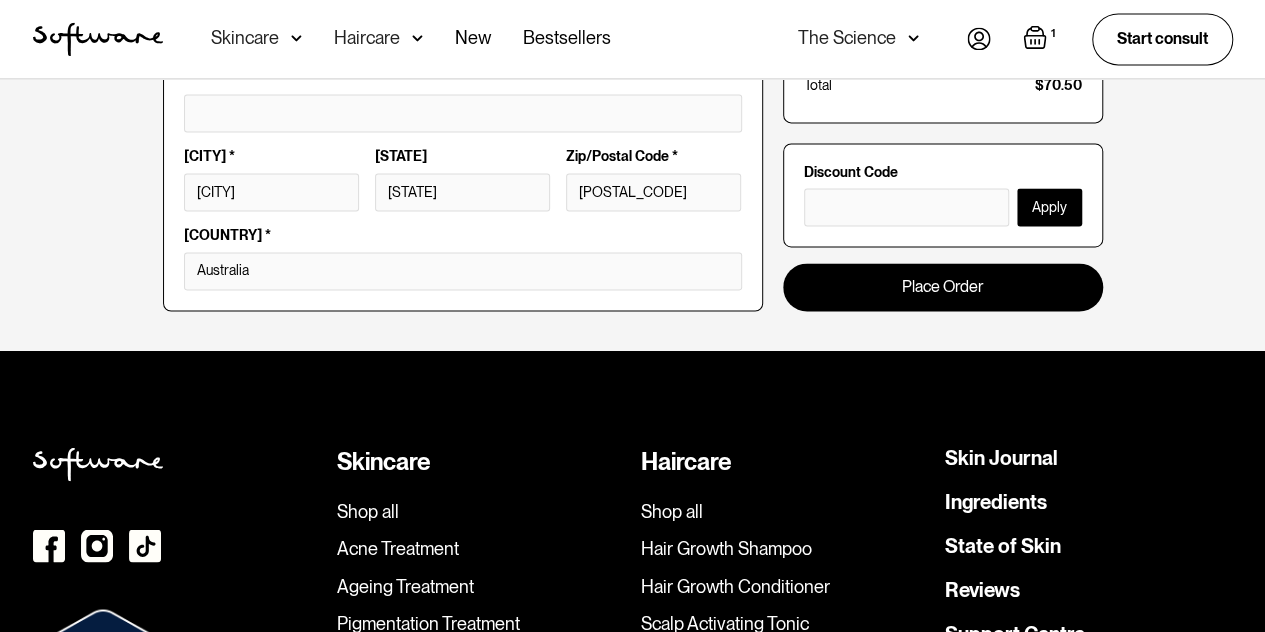 scroll, scrollTop: 1520, scrollLeft: 0, axis: vertical 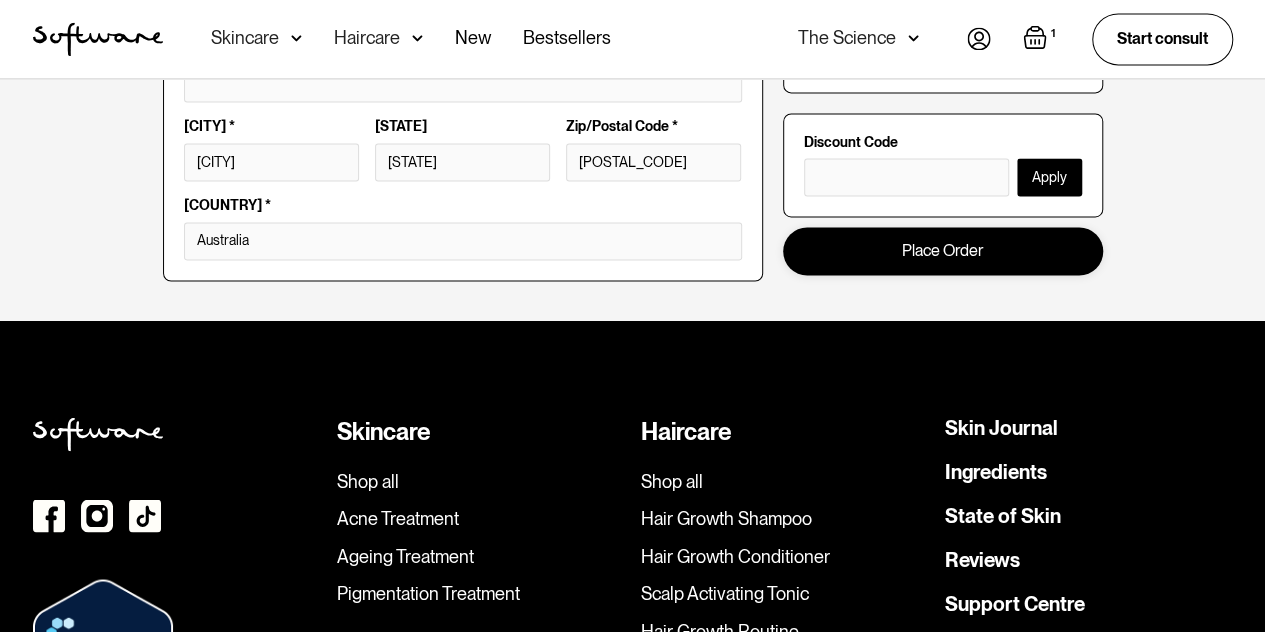 click on "Place Order" at bounding box center [943, 251] 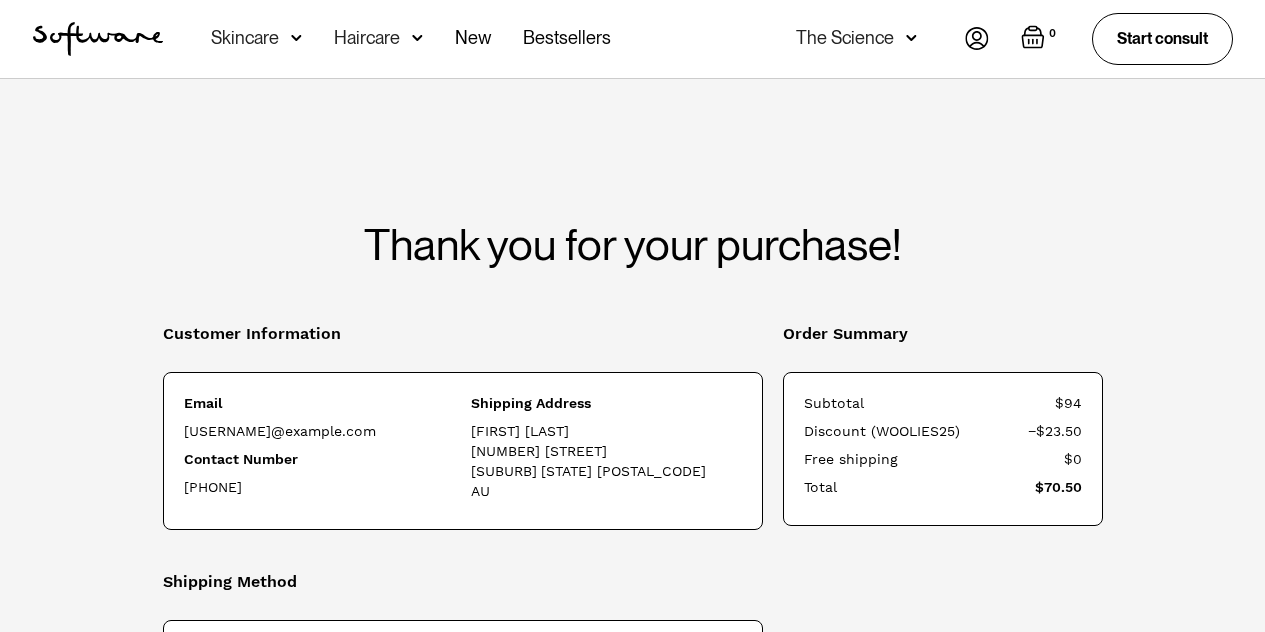 scroll, scrollTop: 0, scrollLeft: 0, axis: both 